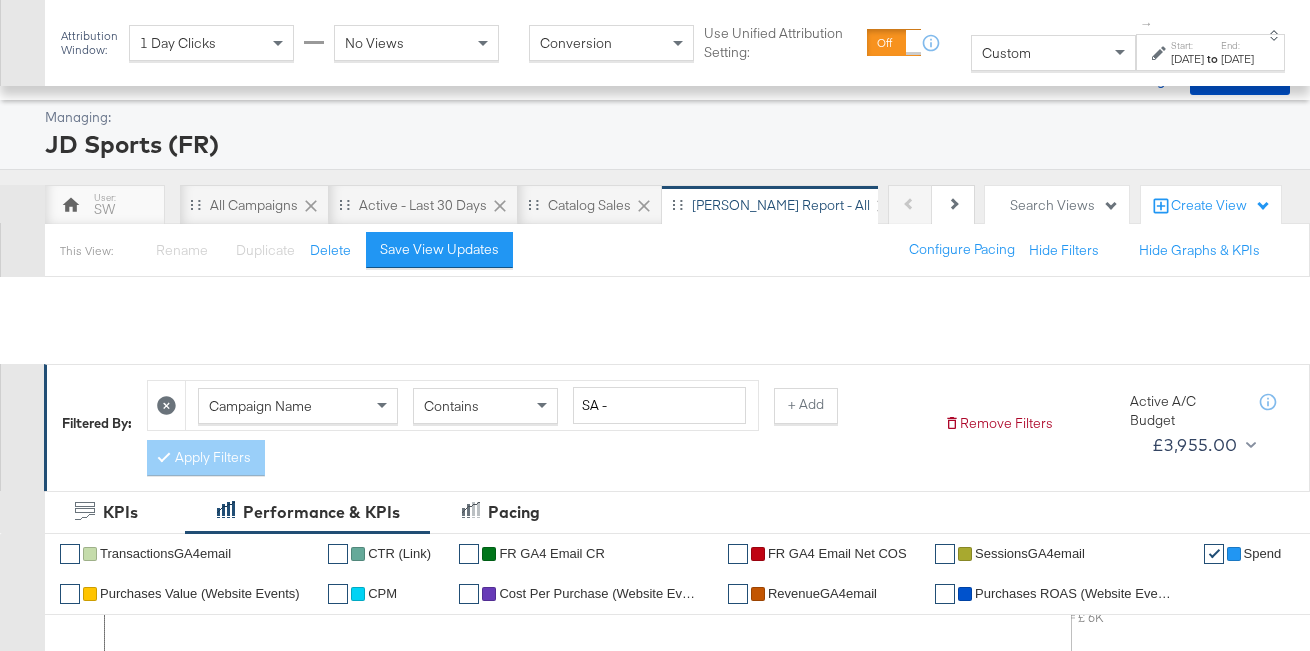 scroll, scrollTop: 1176, scrollLeft: 0, axis: vertical 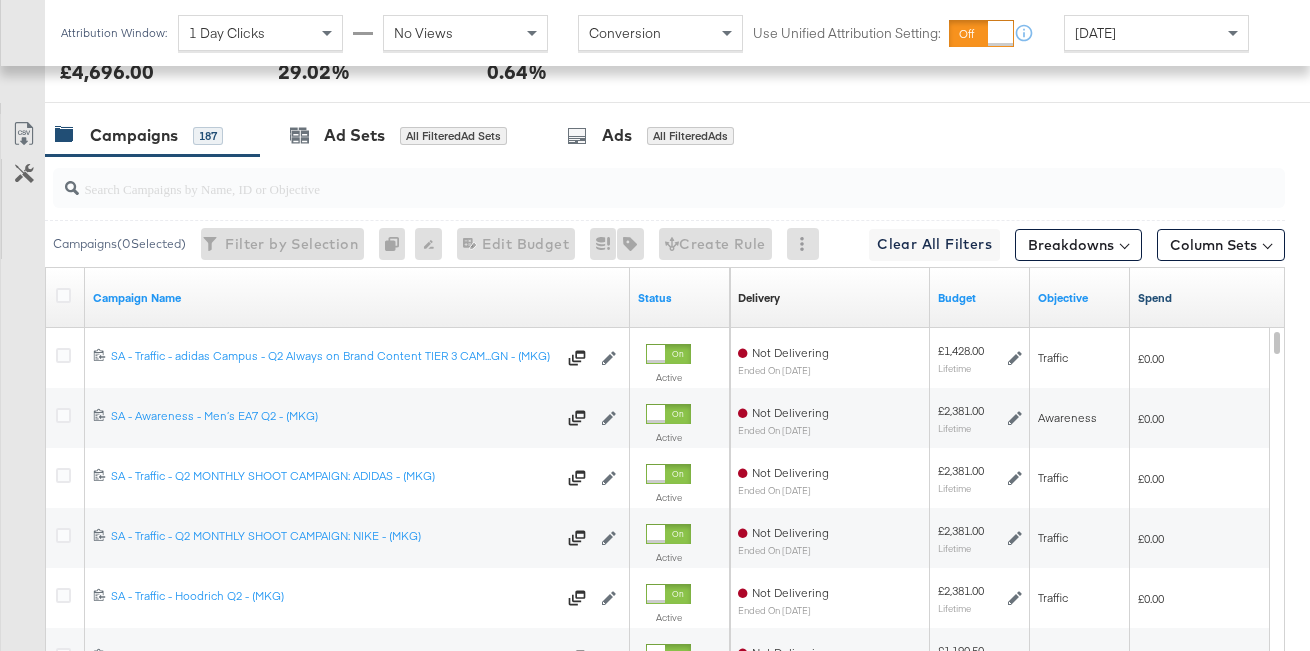 click on "Spend" at bounding box center (1226, 298) 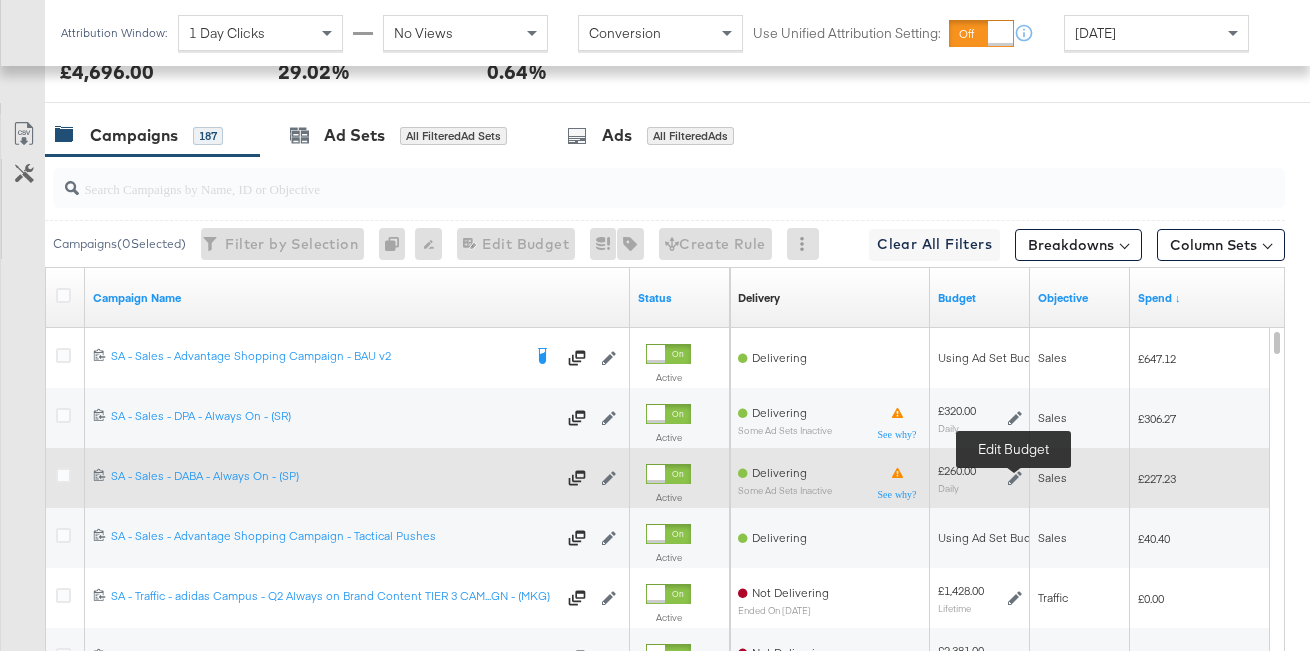 click 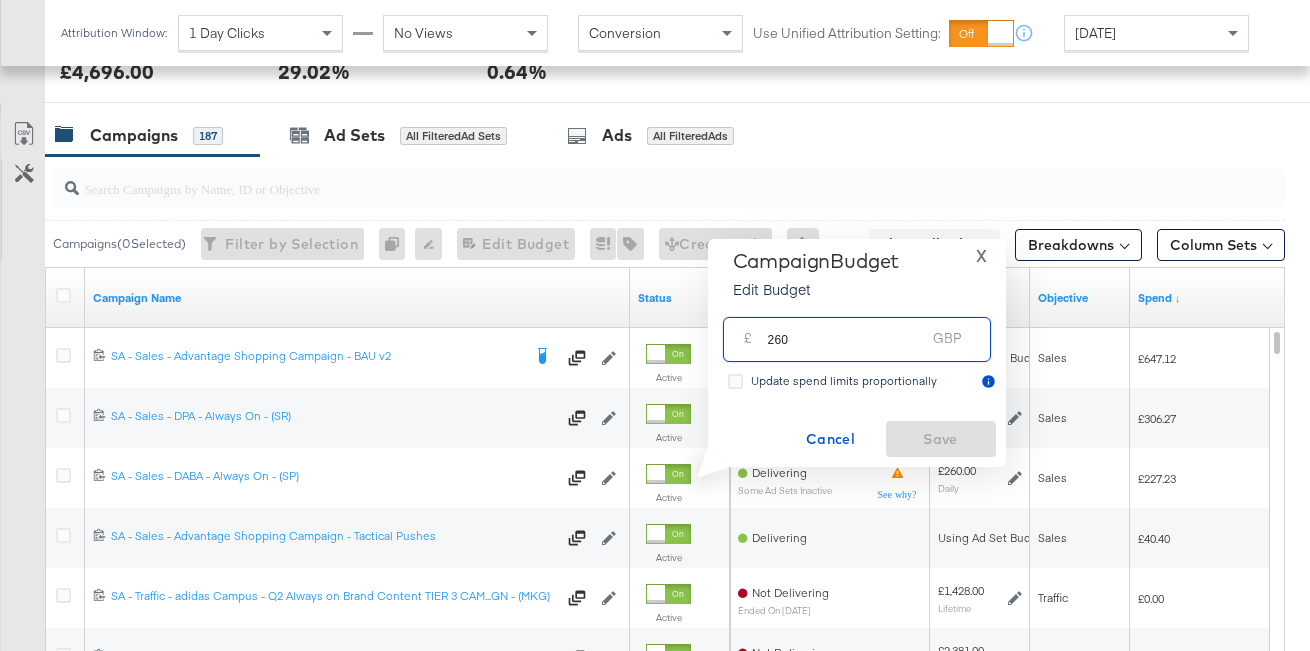 drag, startPoint x: 839, startPoint y: 346, endPoint x: 754, endPoint y: 346, distance: 85 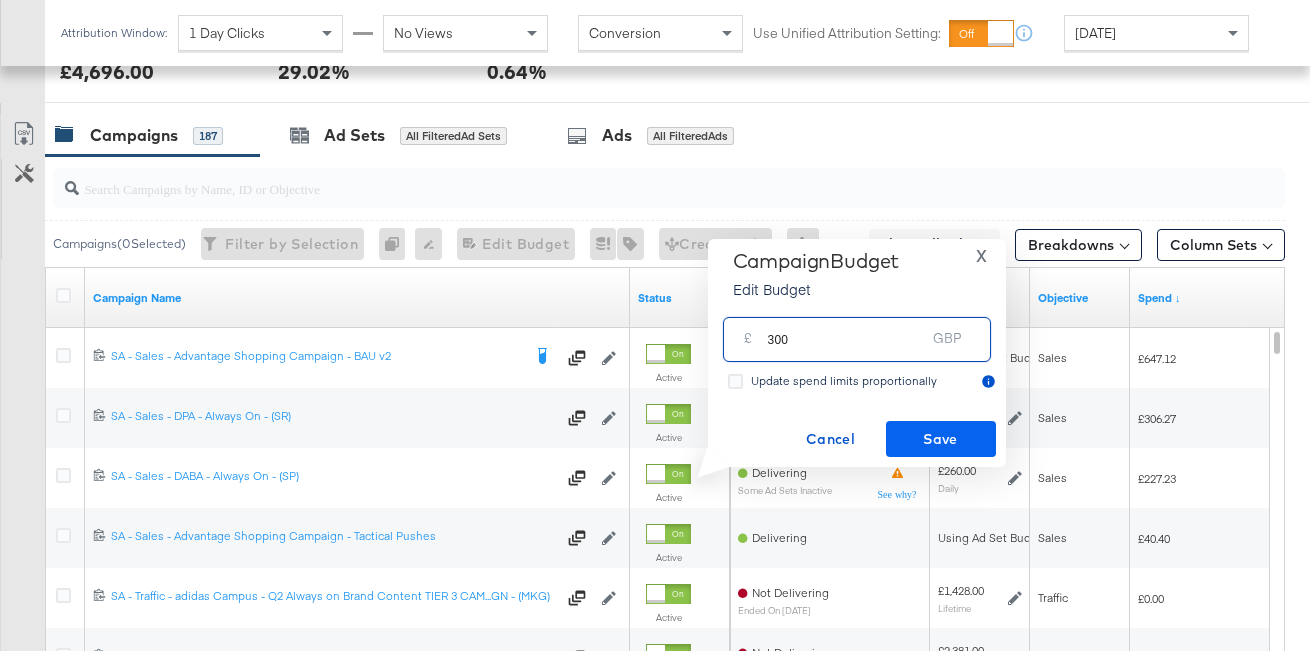 type on "300" 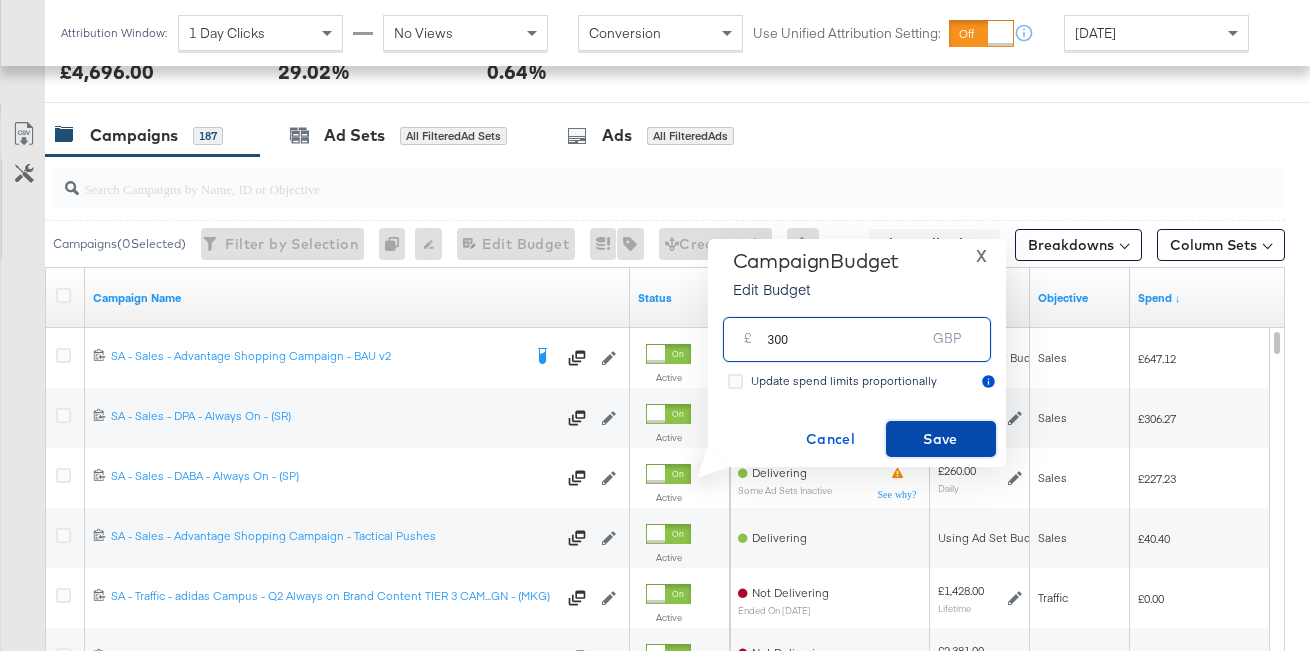 click on "Save" at bounding box center [941, 439] 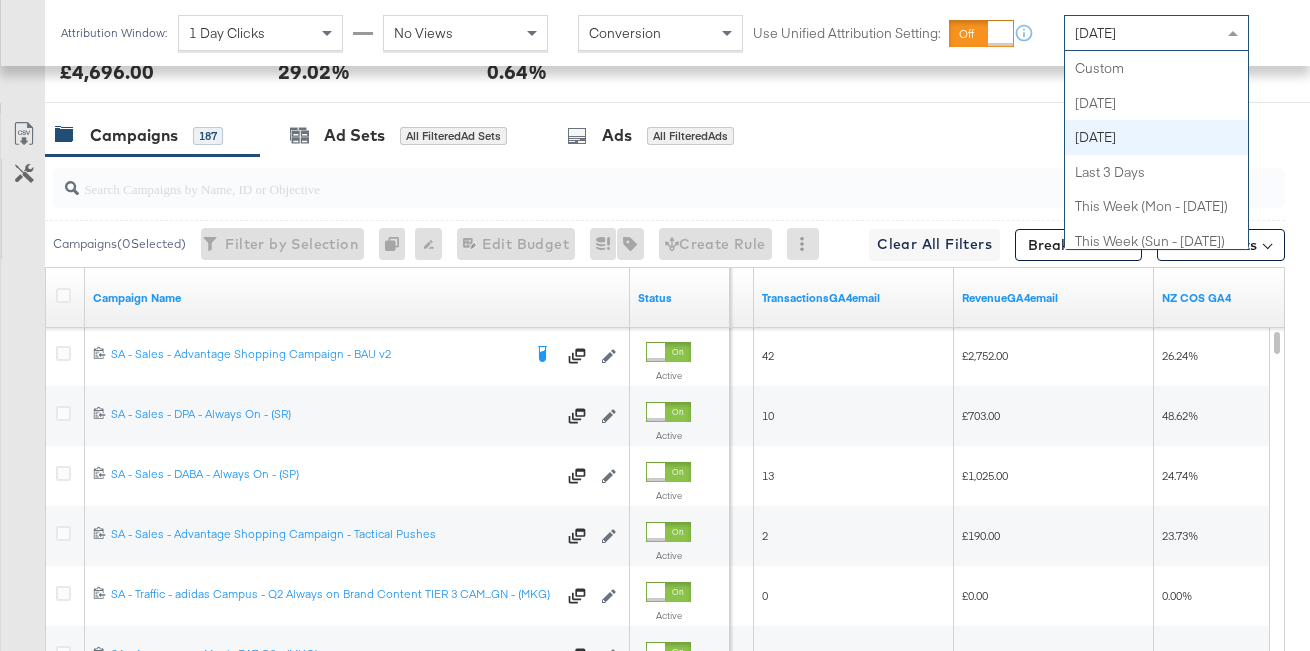 click on "[DATE]" at bounding box center [1095, 33] 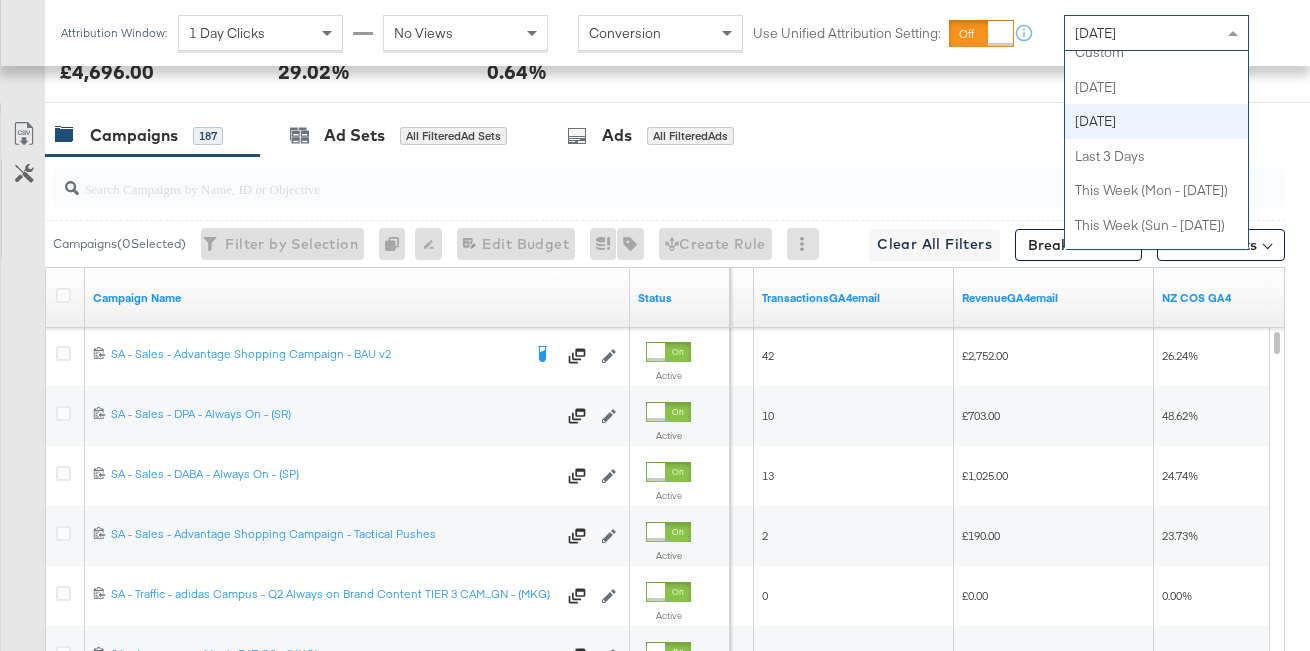 scroll, scrollTop: 0, scrollLeft: 0, axis: both 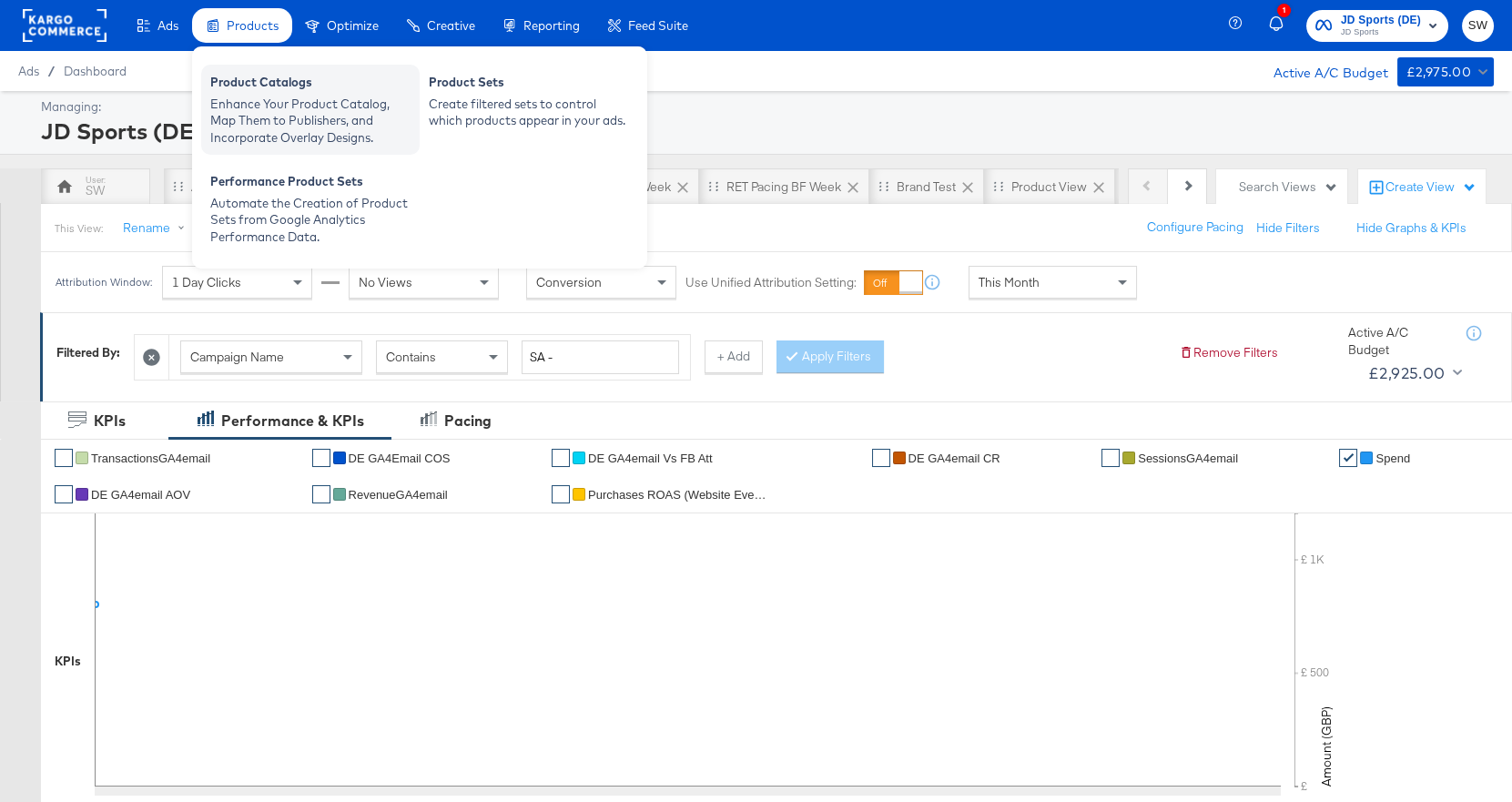 click on "Product Catalogs" at bounding box center (310, 85) 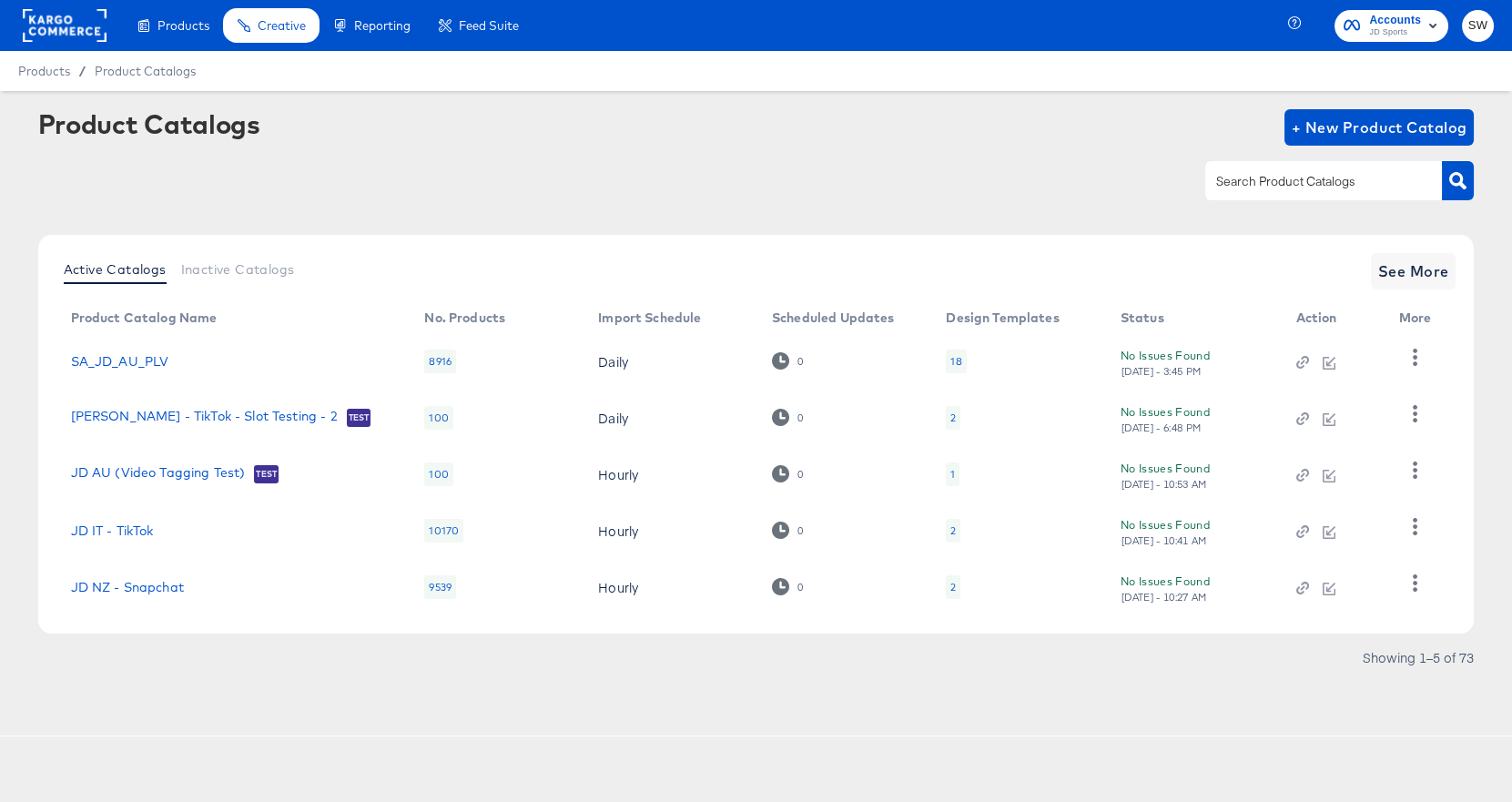 click at bounding box center (1309, 181) 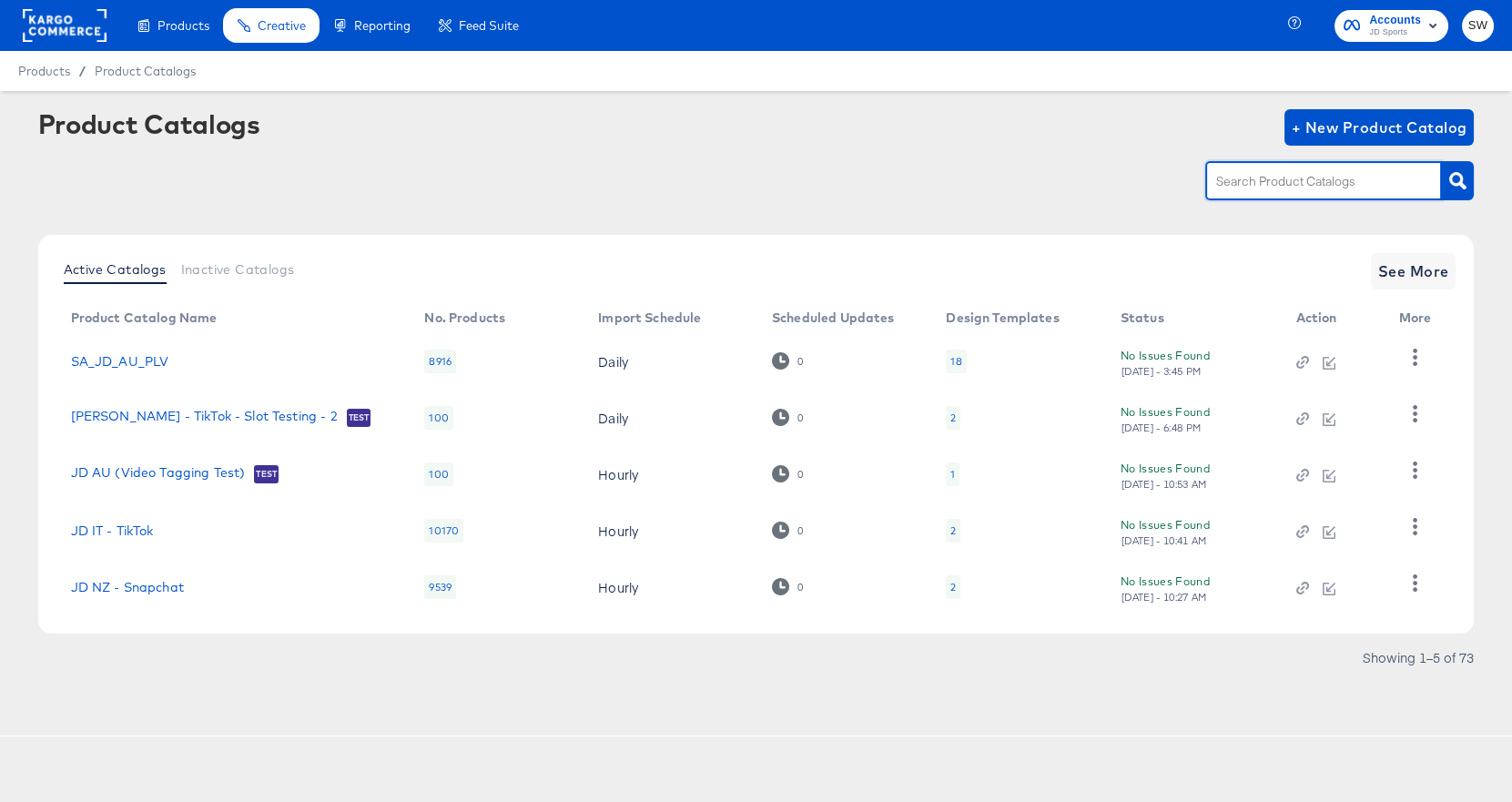 type on "o" 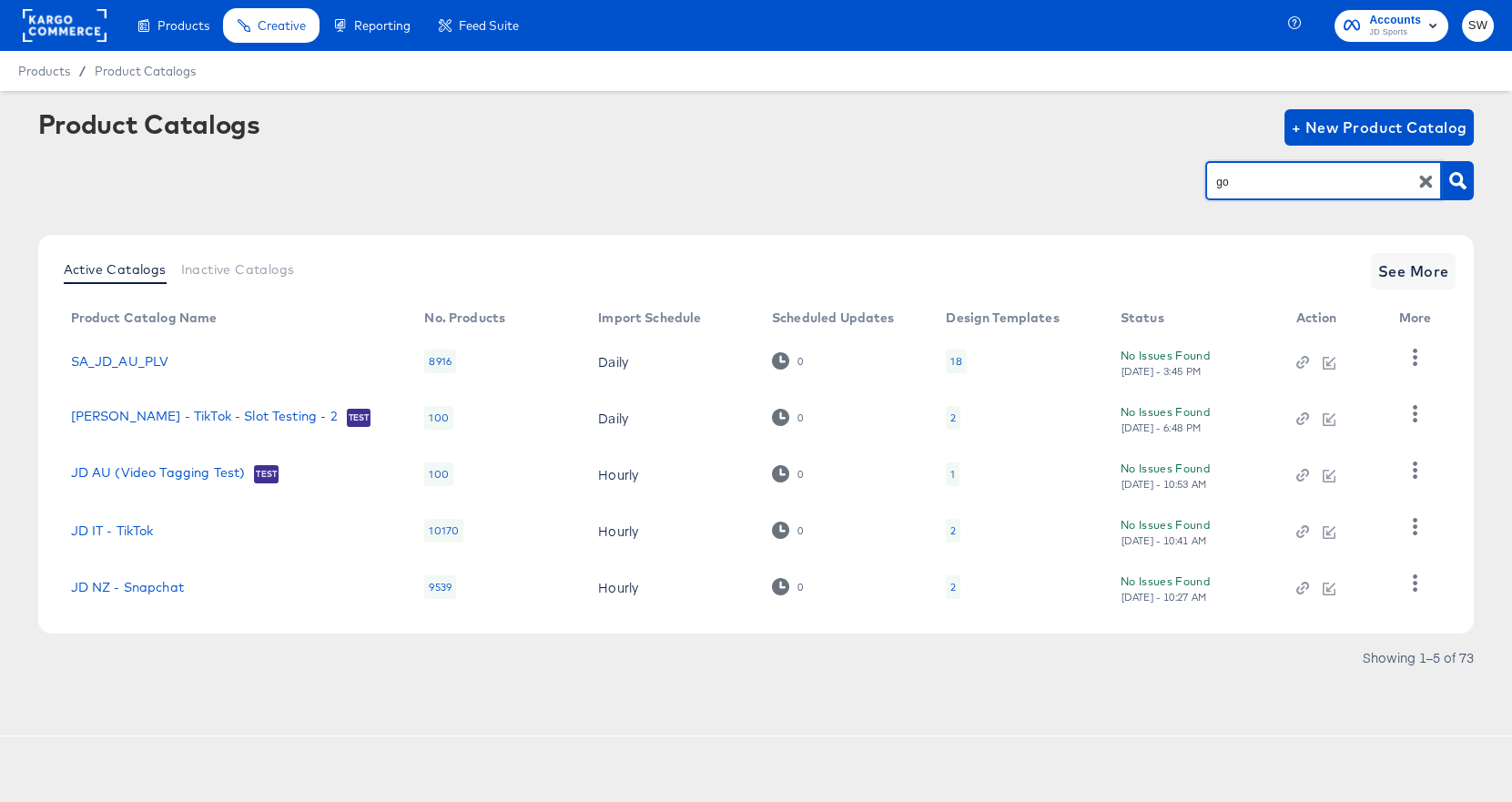 type on "go" 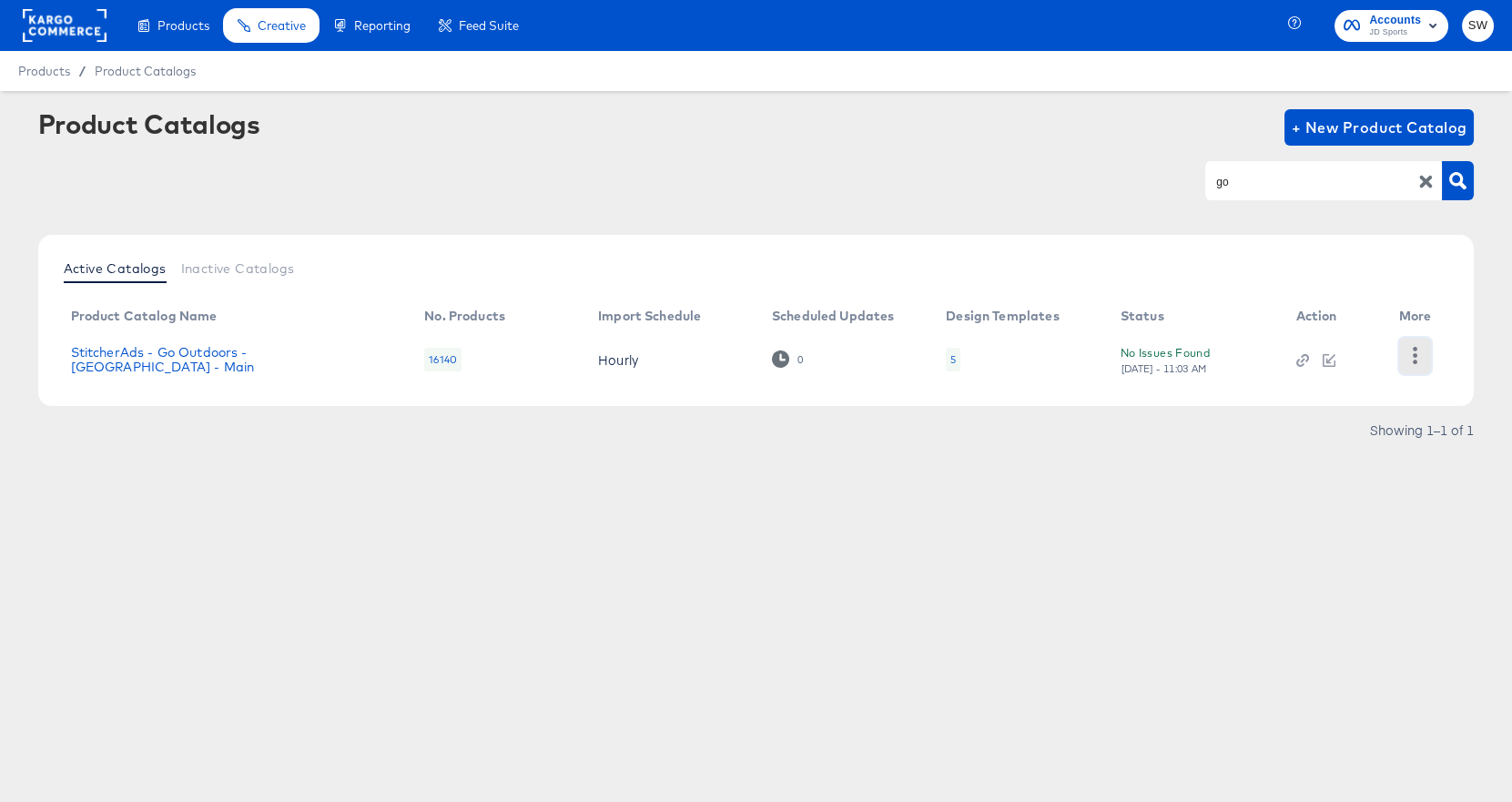 click 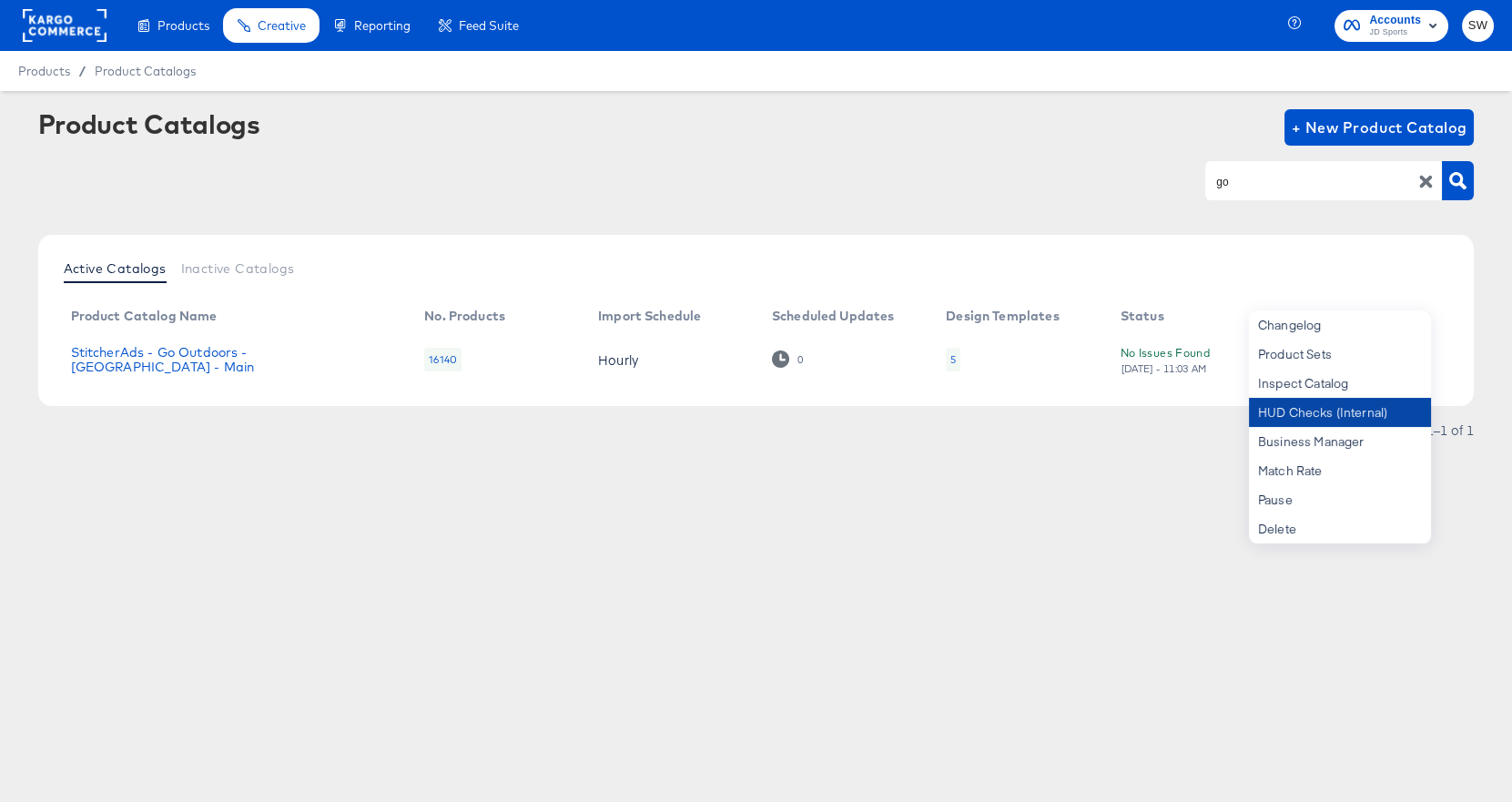 click on "HUD Checks (Internal)" at bounding box center (1340, 412) 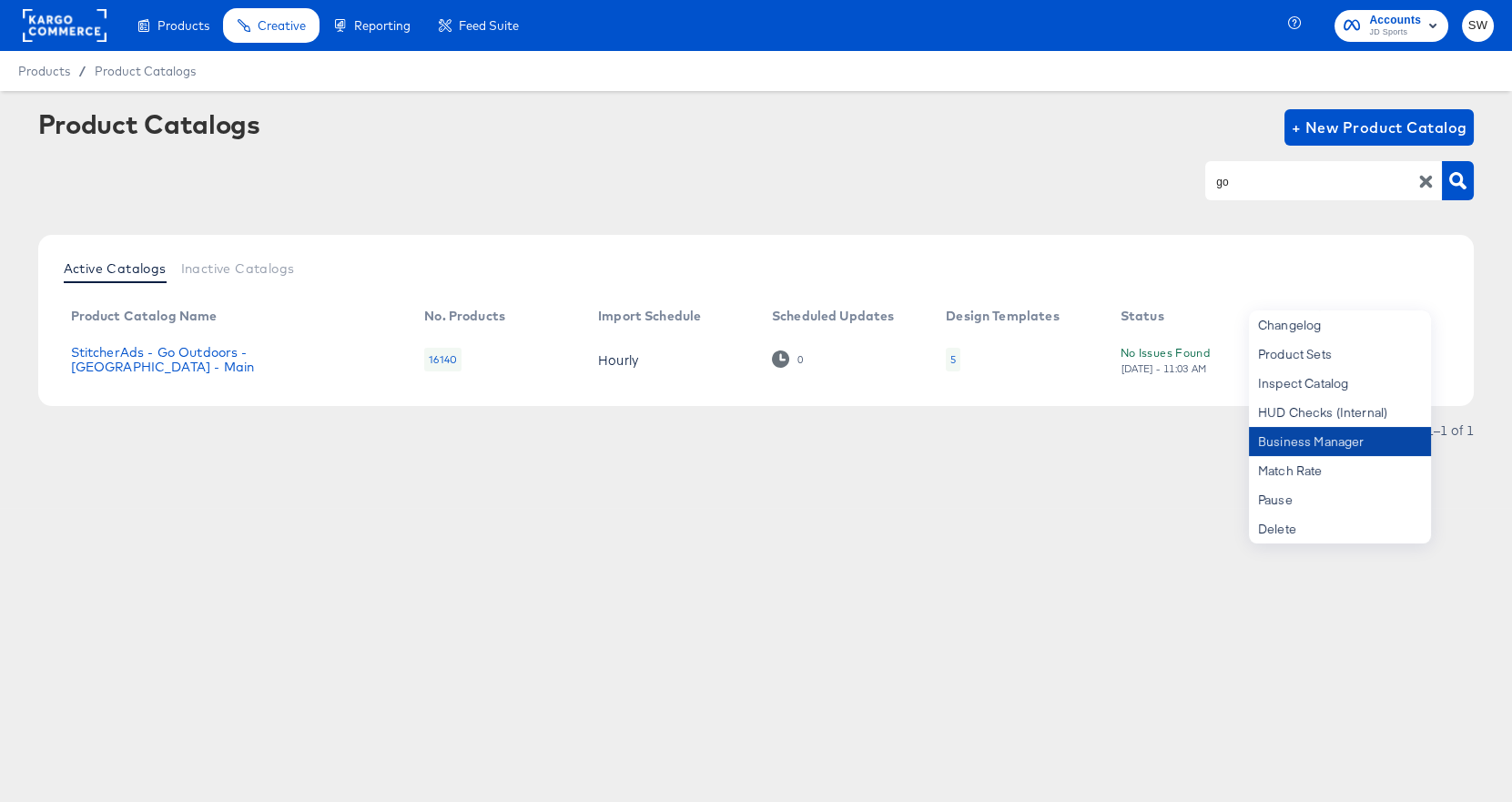 click on "Business Manager" at bounding box center [1340, 442] 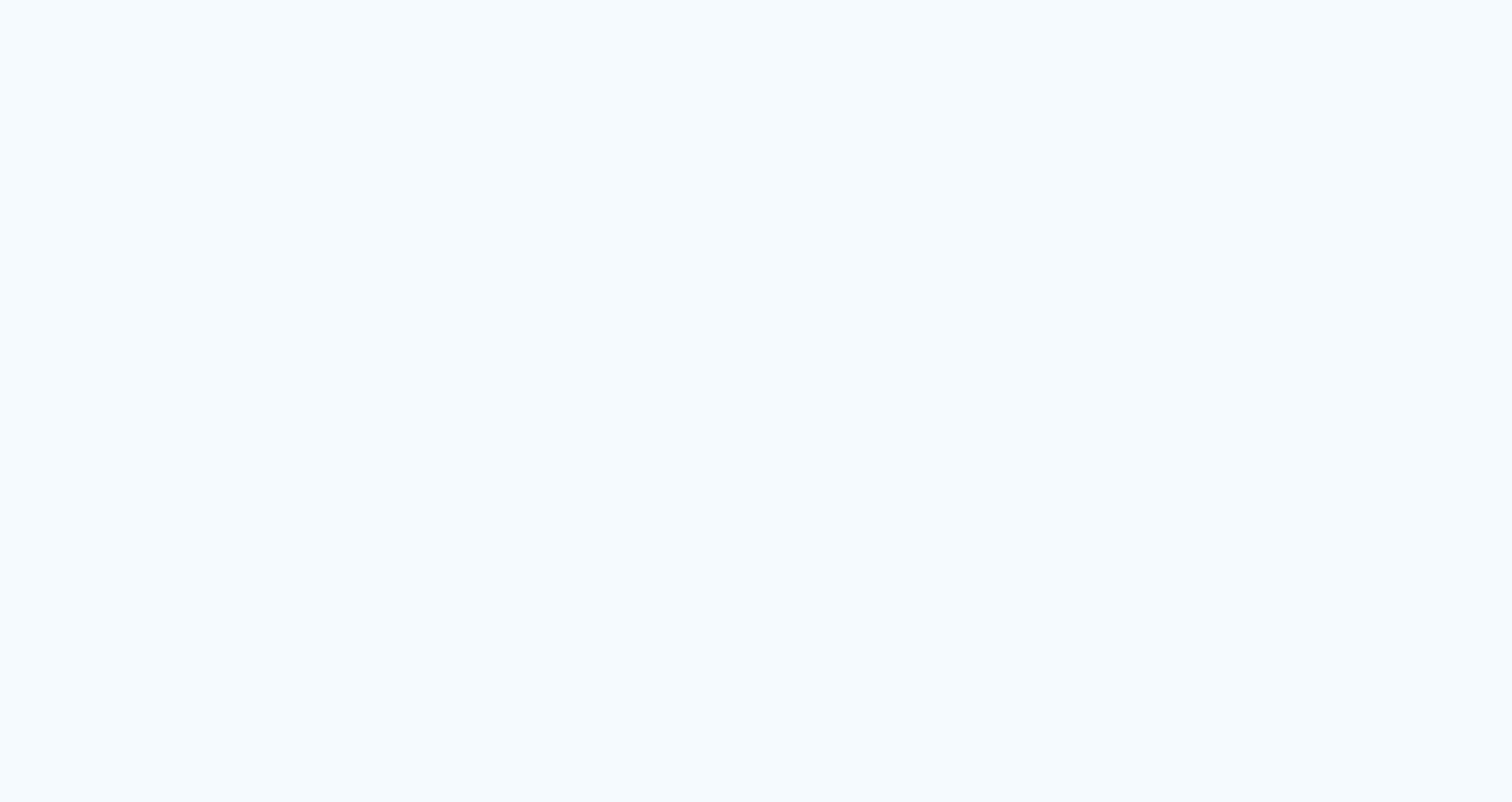 scroll, scrollTop: 0, scrollLeft: 0, axis: both 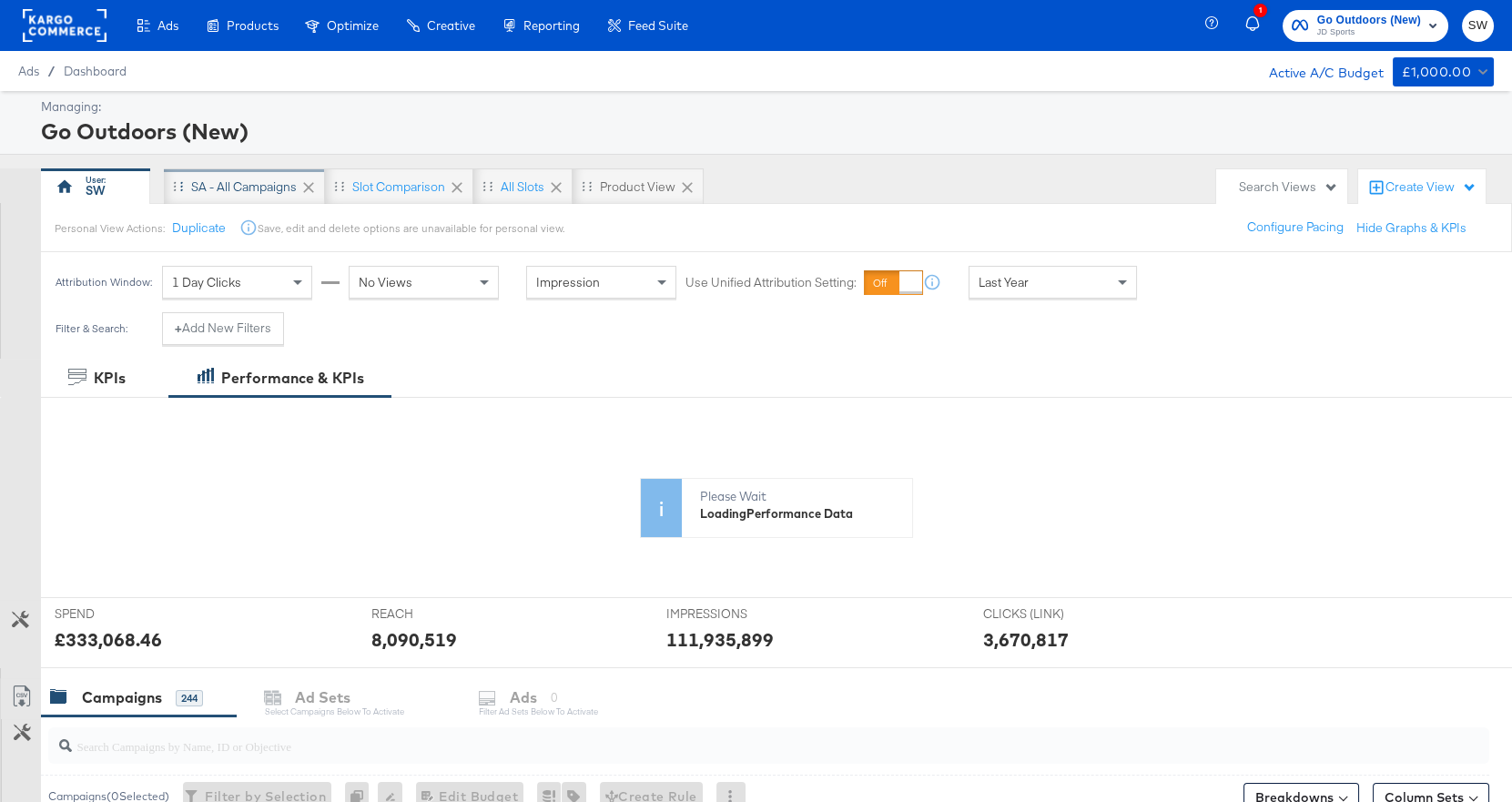 click on "SA - All Campaigns" at bounding box center [244, 187] 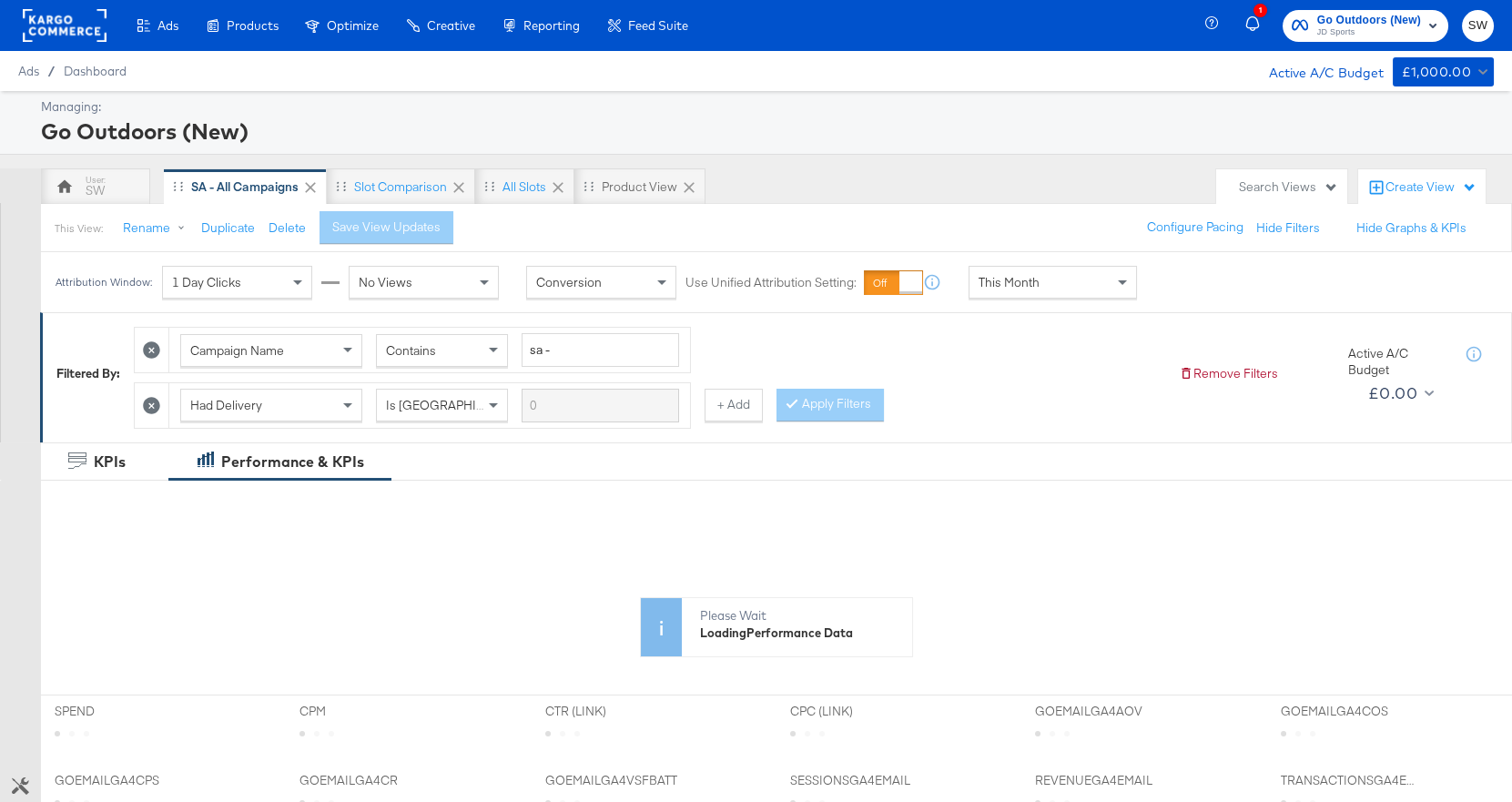 click on "This Month" at bounding box center (1052, 282) 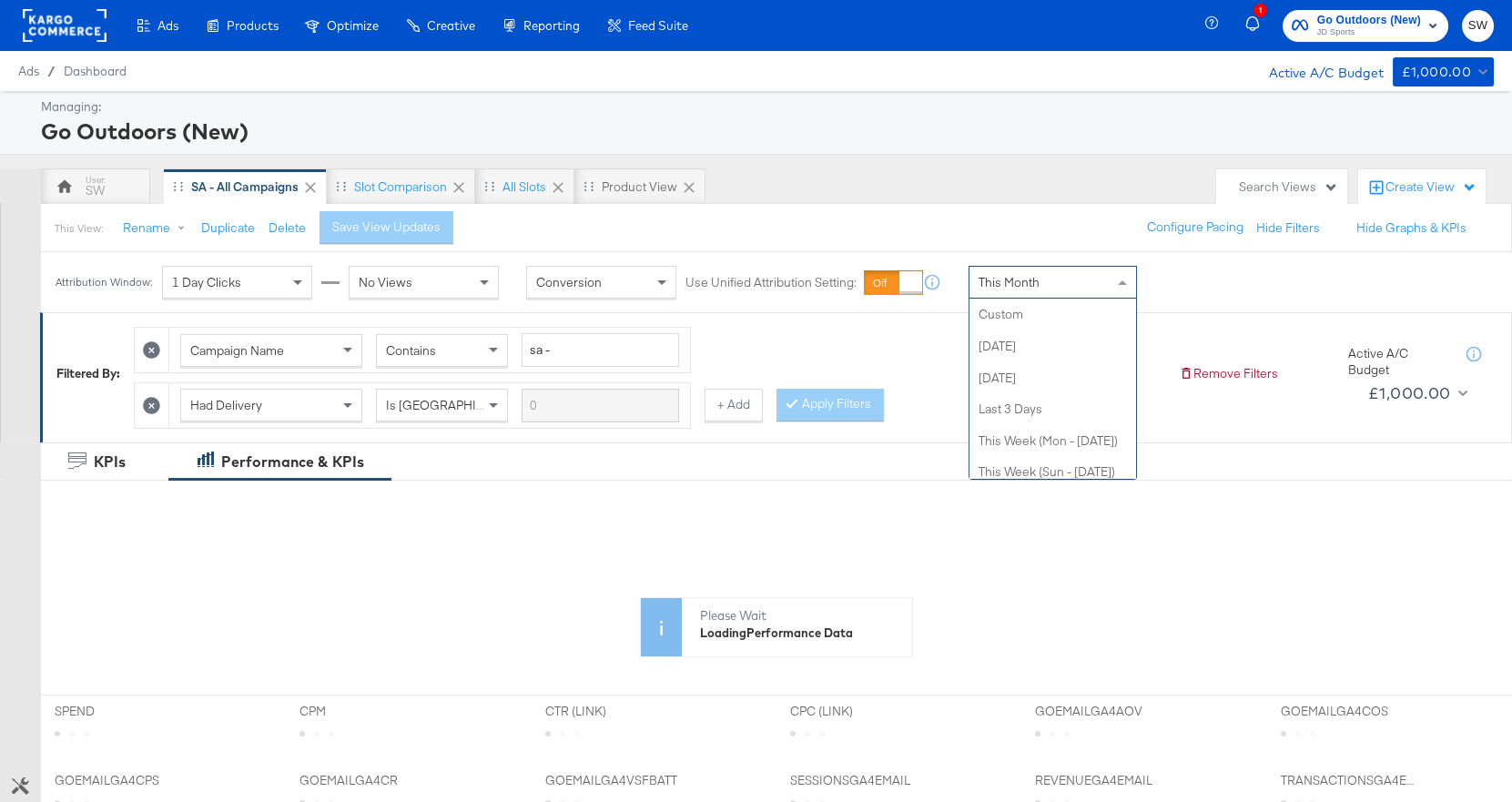 scroll, scrollTop: 354, scrollLeft: 0, axis: vertical 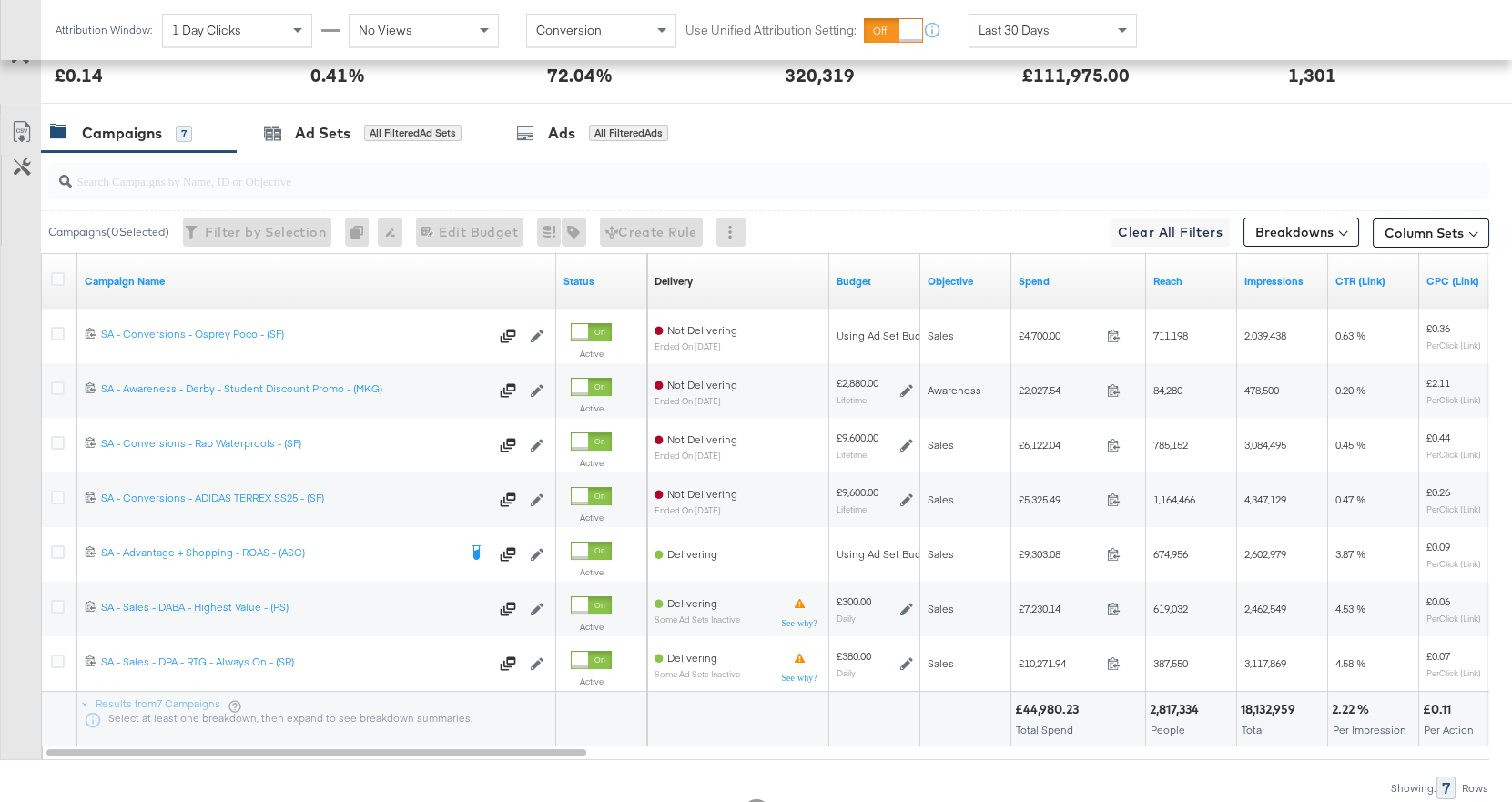 click on "Spend" at bounding box center [1079, 281] 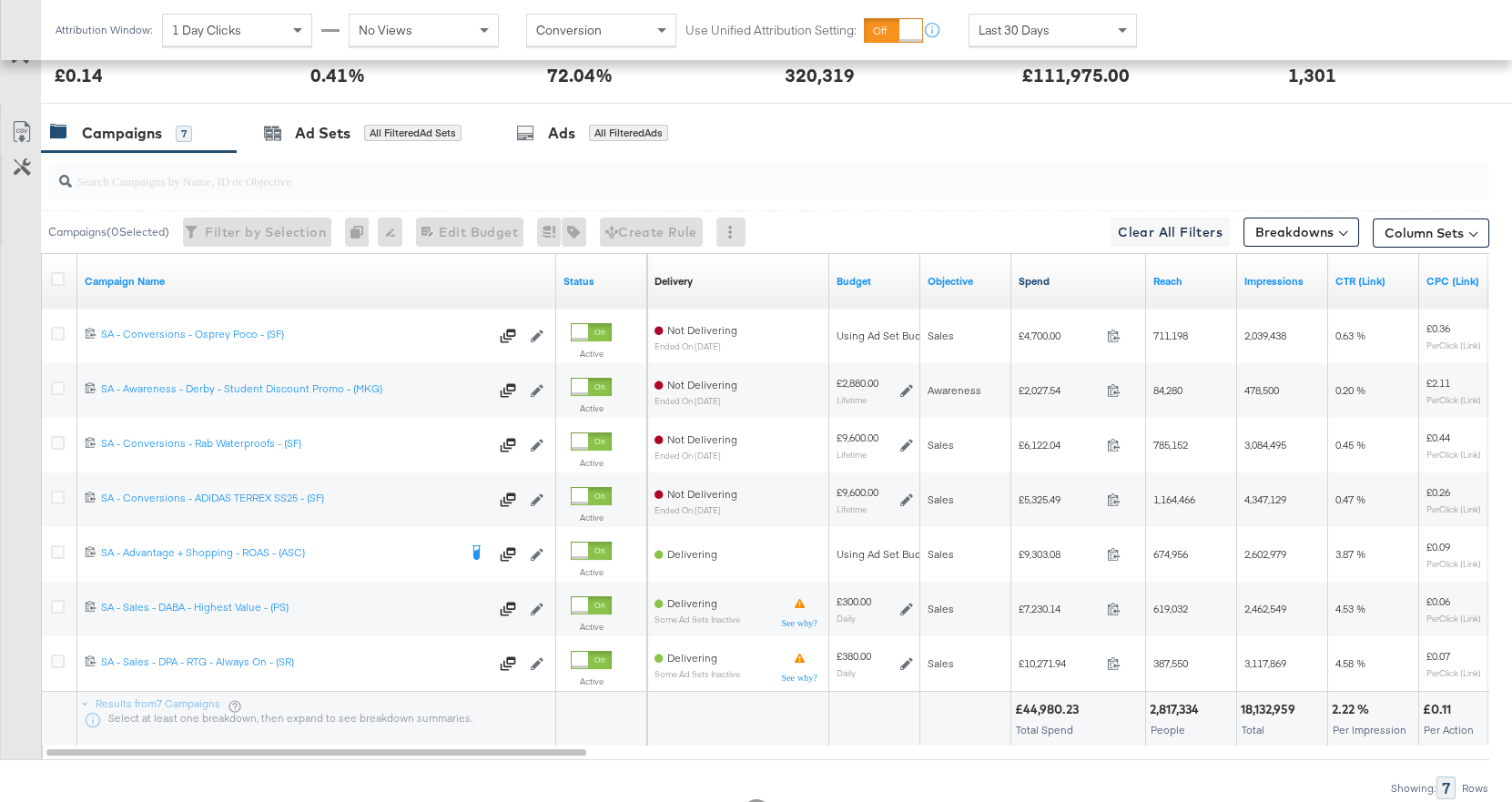 click on "Spend" at bounding box center [1079, 281] 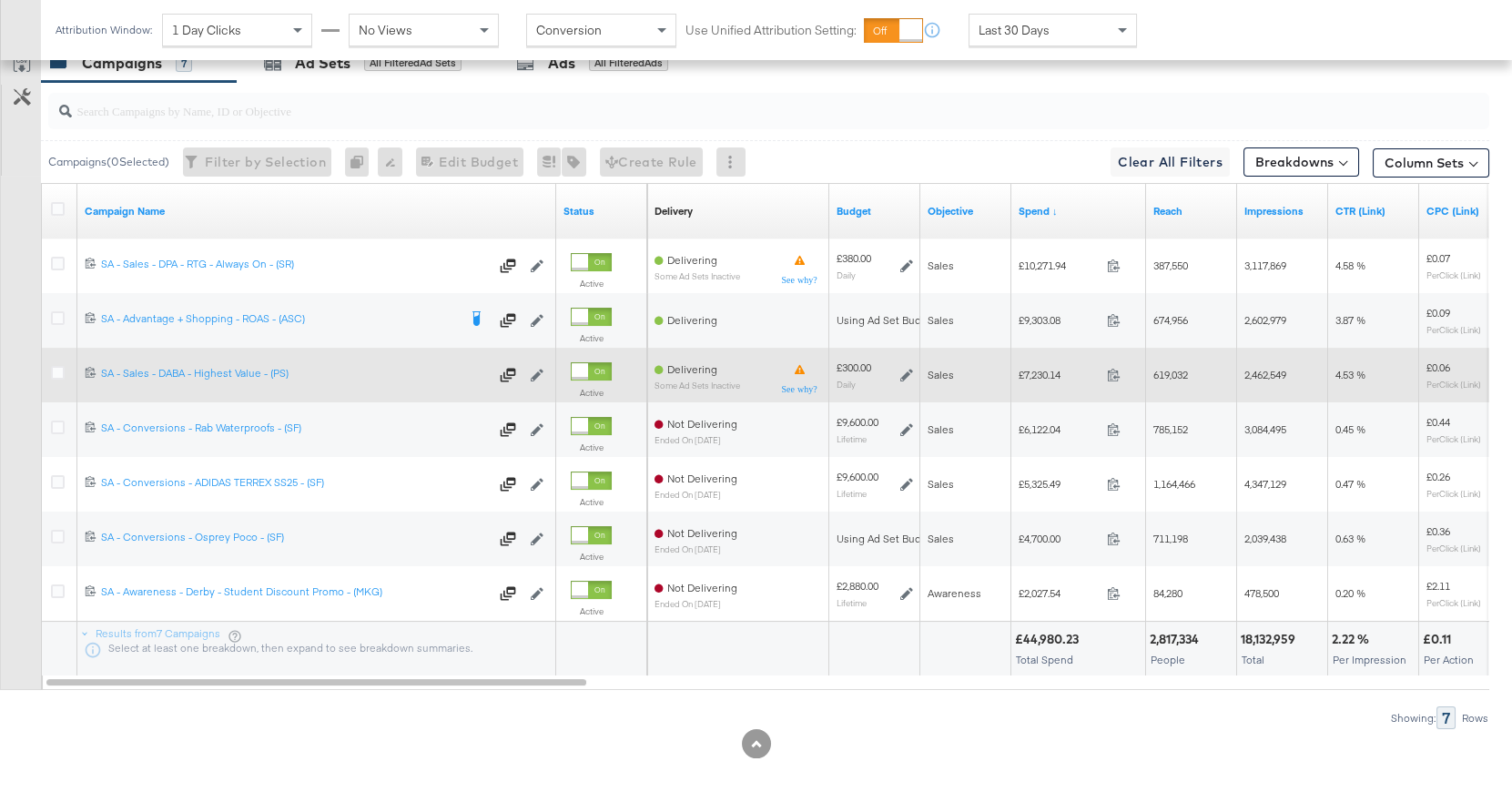 scroll, scrollTop: 983, scrollLeft: 0, axis: vertical 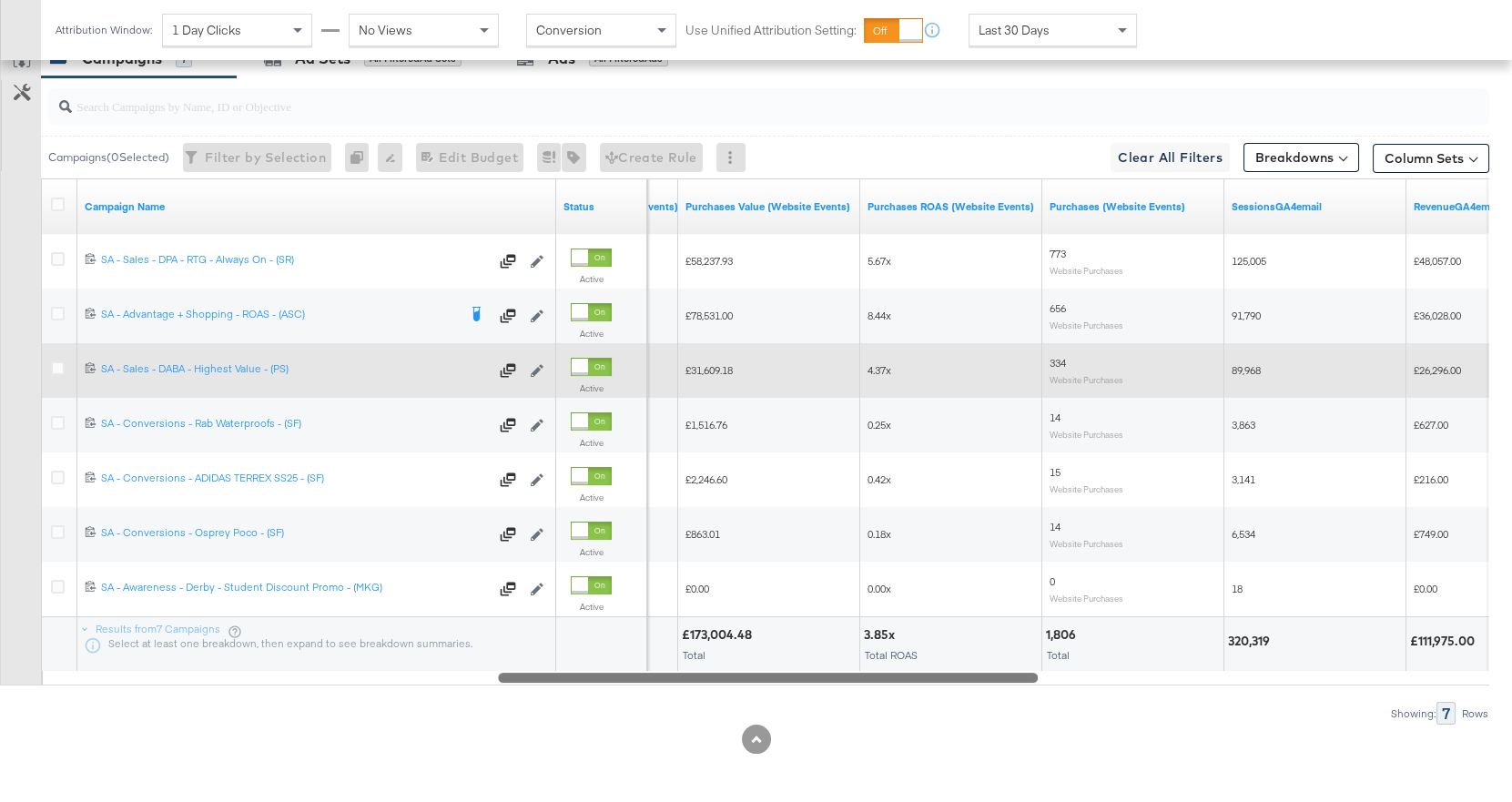 drag, startPoint x: 974, startPoint y: 677, endPoint x: 609, endPoint y: 692, distance: 365.30809 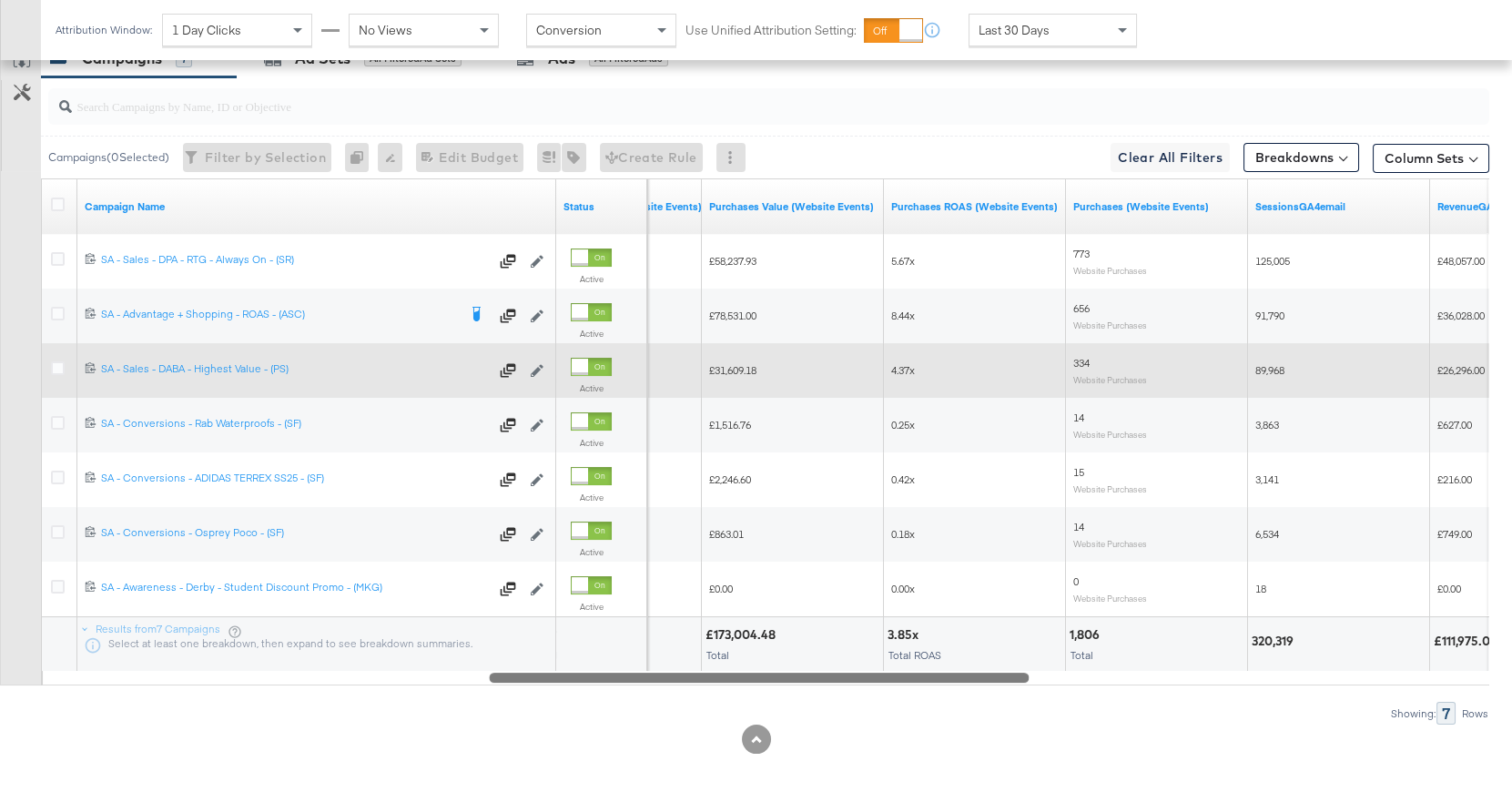 click at bounding box center [758, 676] 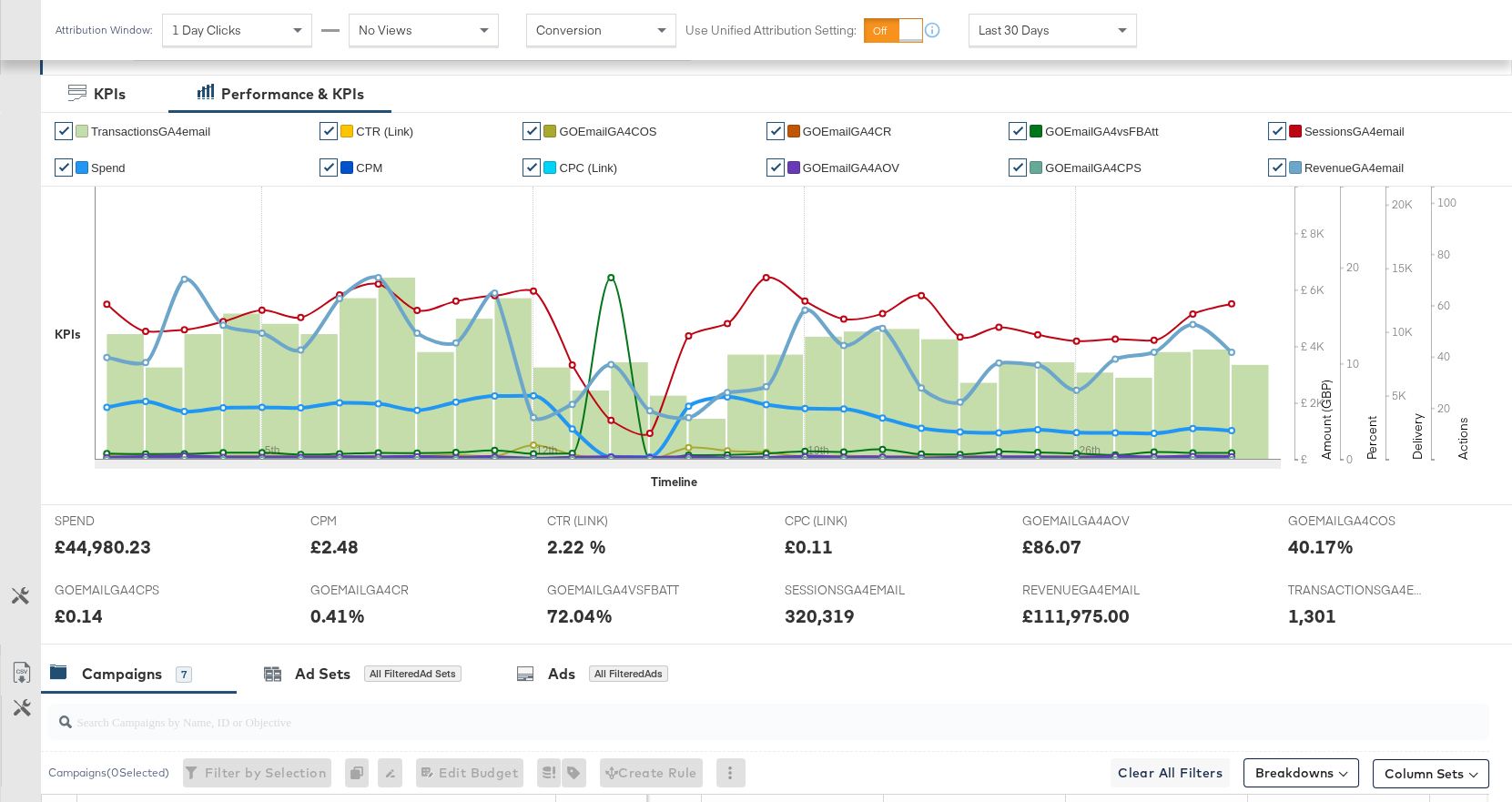 scroll, scrollTop: 0, scrollLeft: 0, axis: both 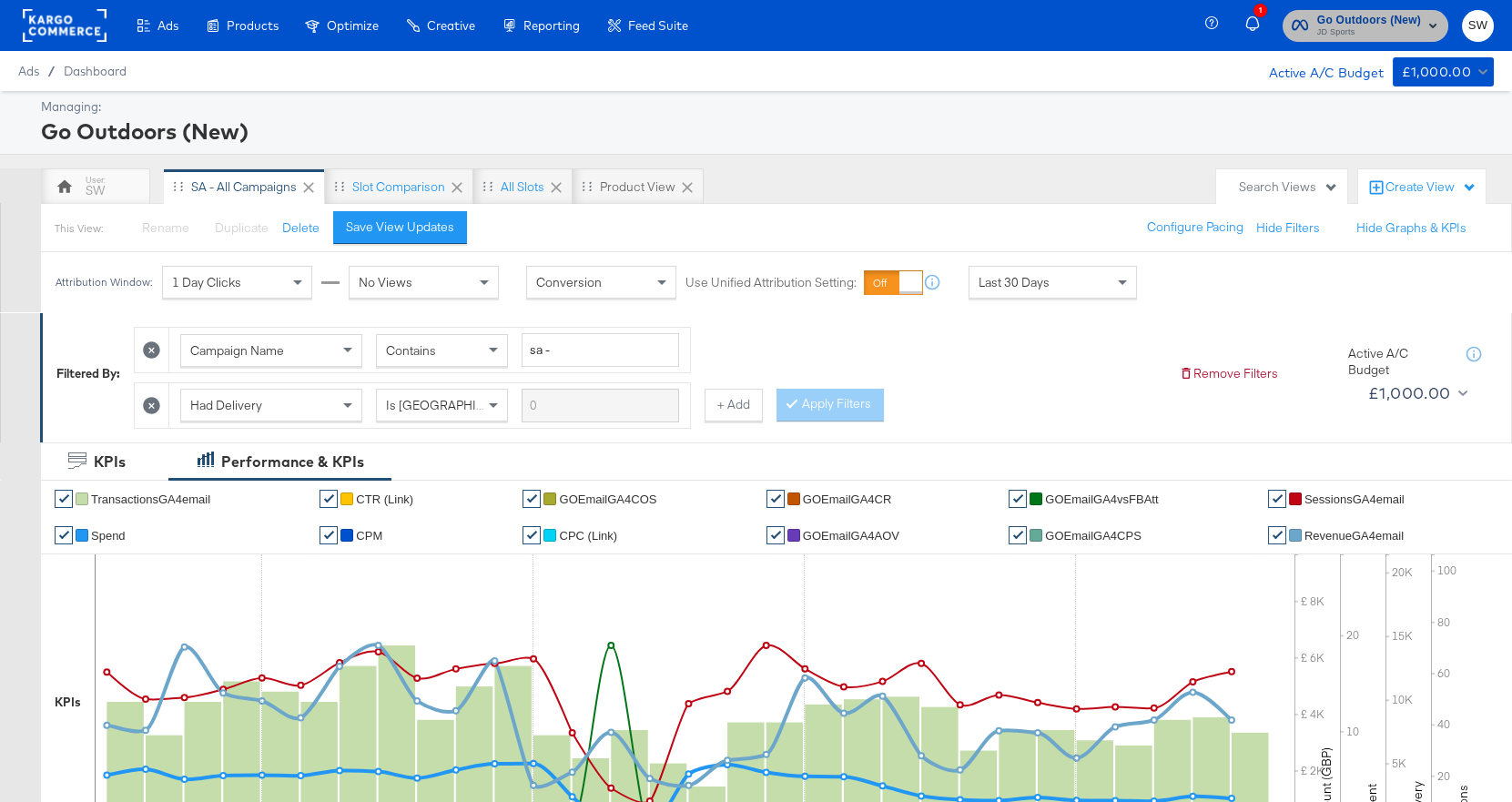 click on "JD Sports" at bounding box center [1369, 33] 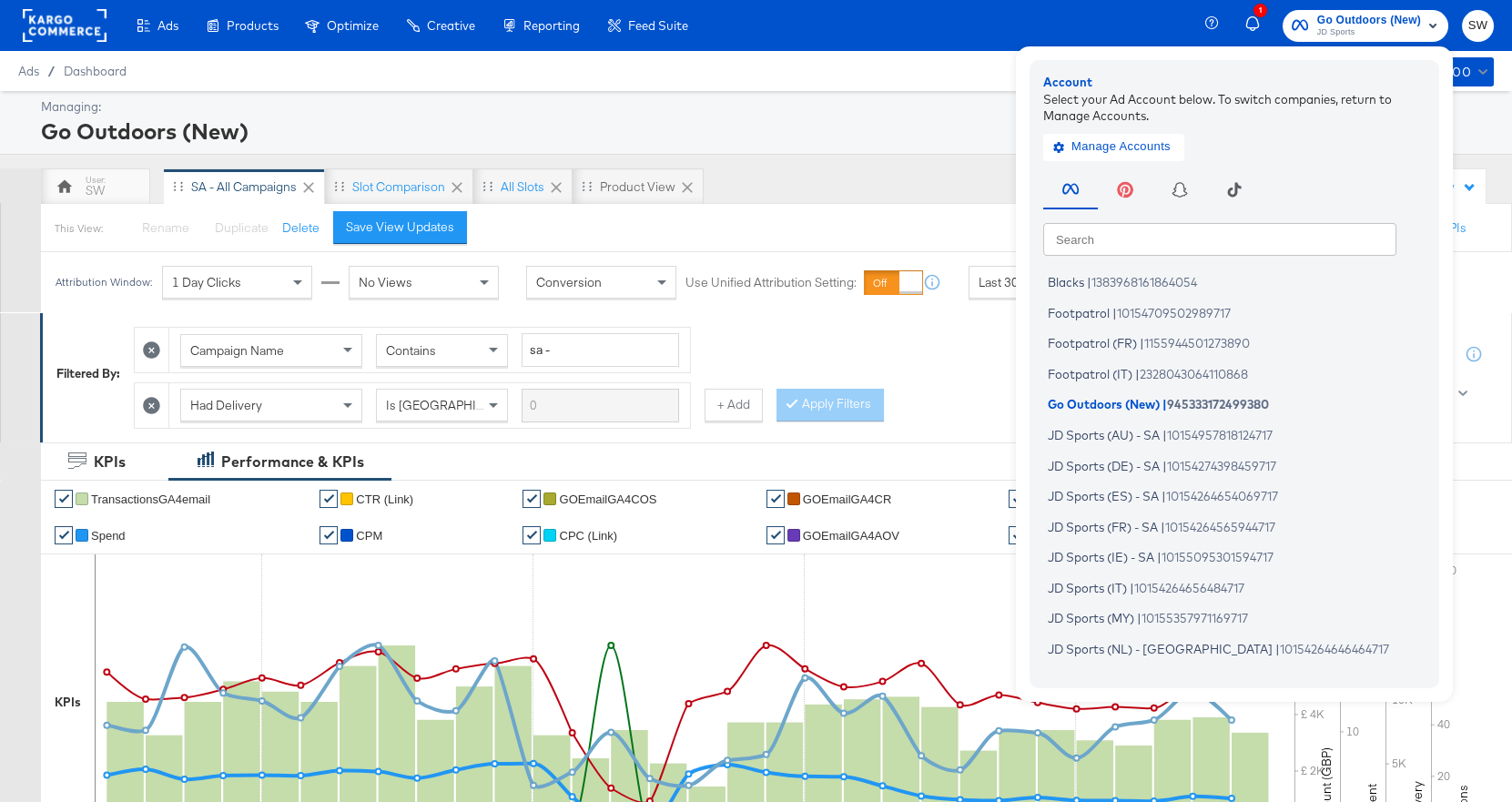 click at bounding box center [1220, 239] 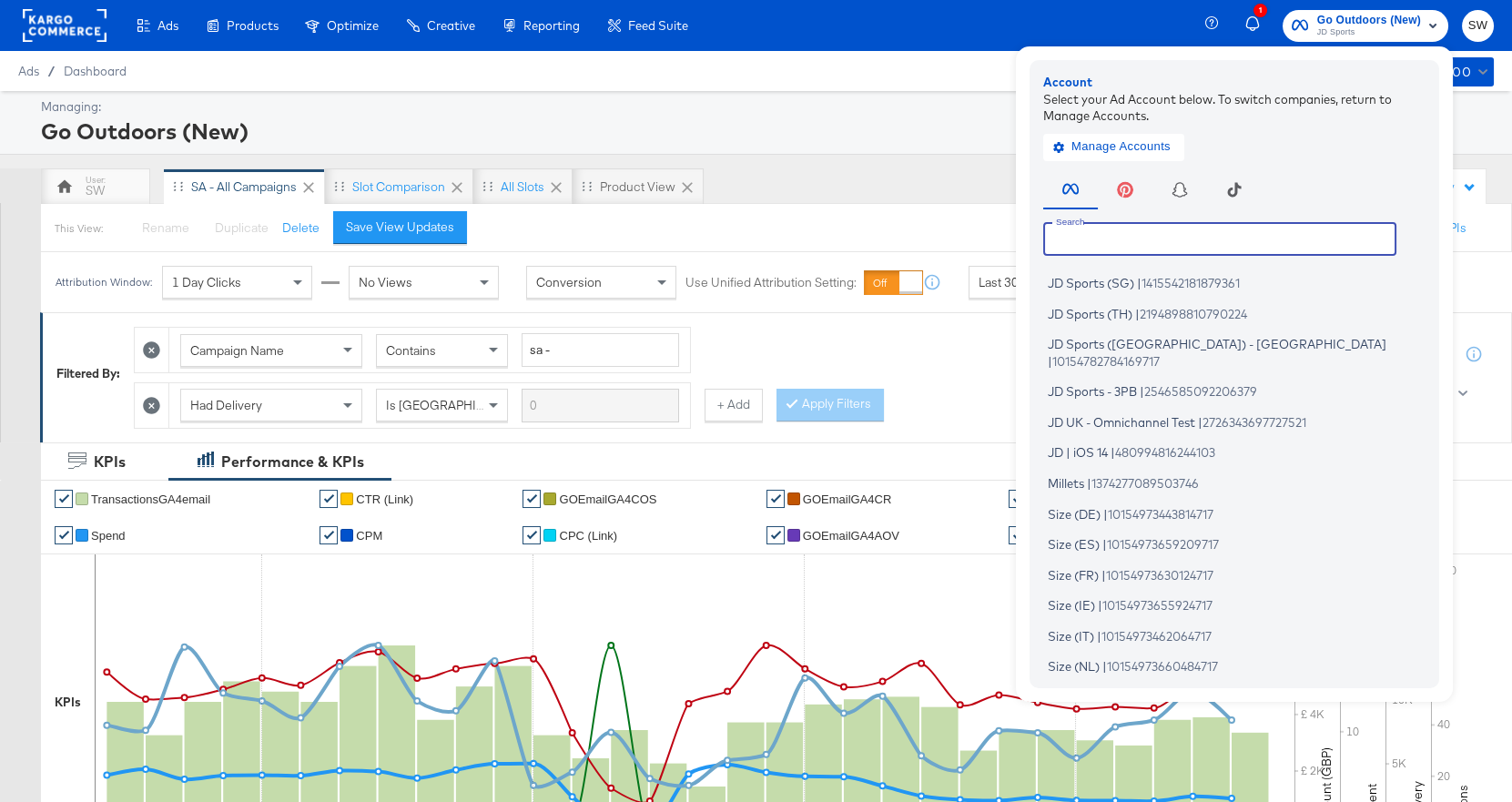 scroll, scrollTop: 379, scrollLeft: 0, axis: vertical 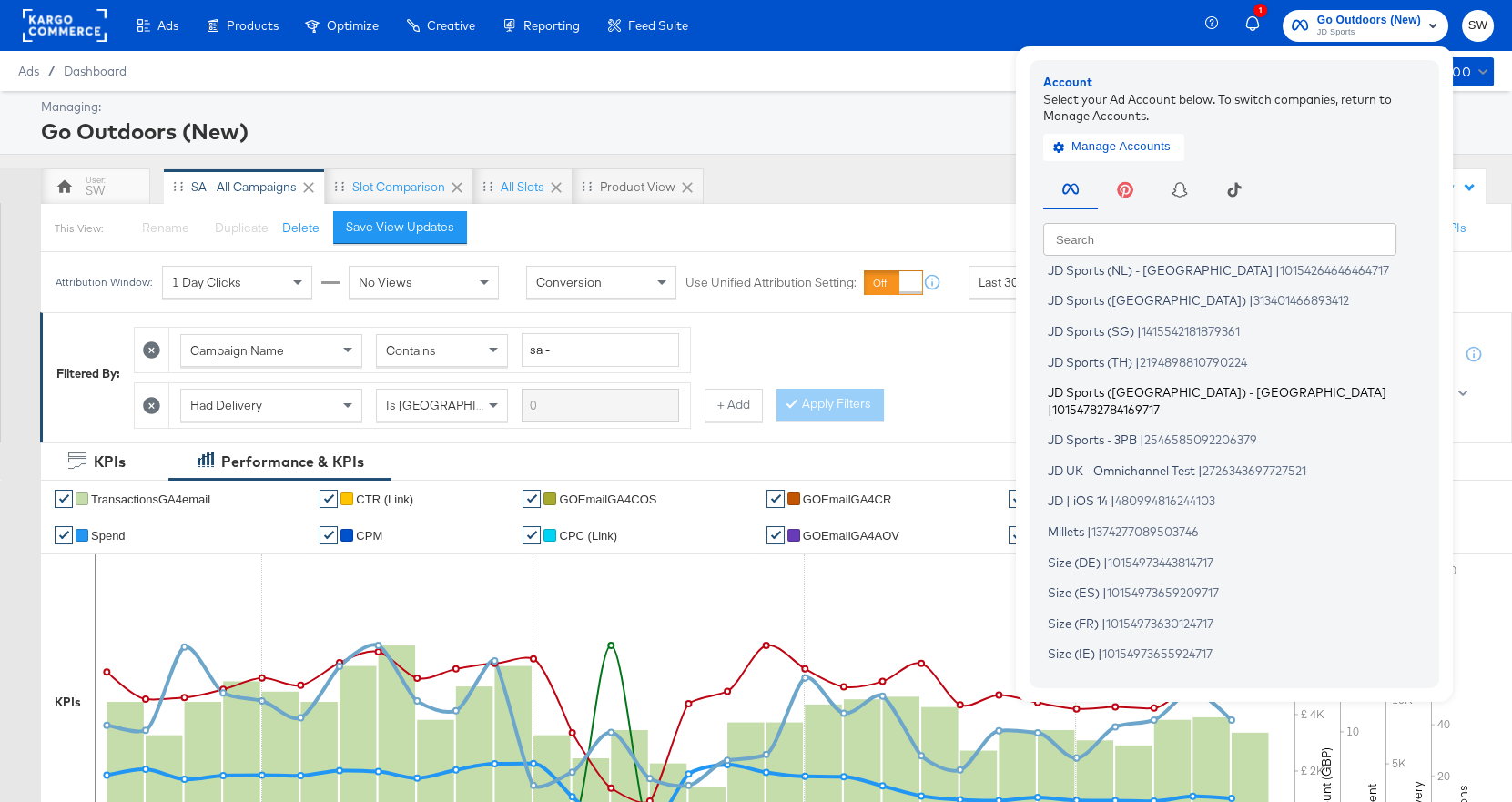 click on "JD Sports (UK) - SA" at bounding box center [1217, 392] 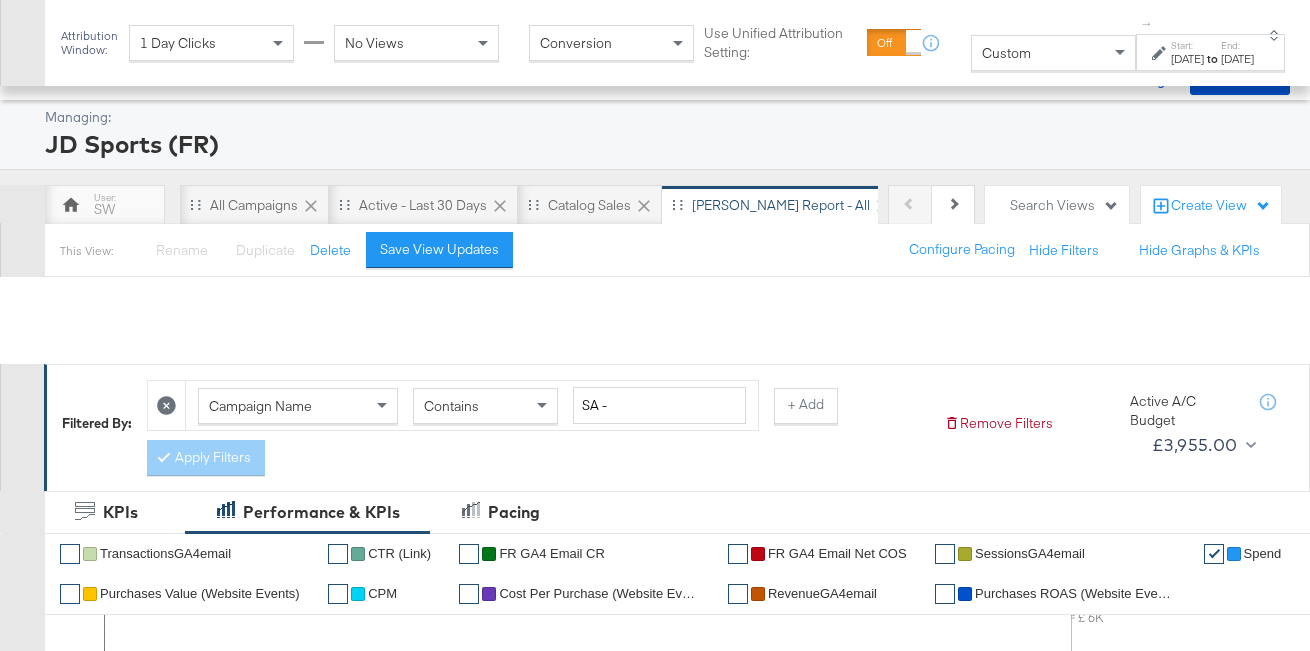 scroll, scrollTop: 1176, scrollLeft: 0, axis: vertical 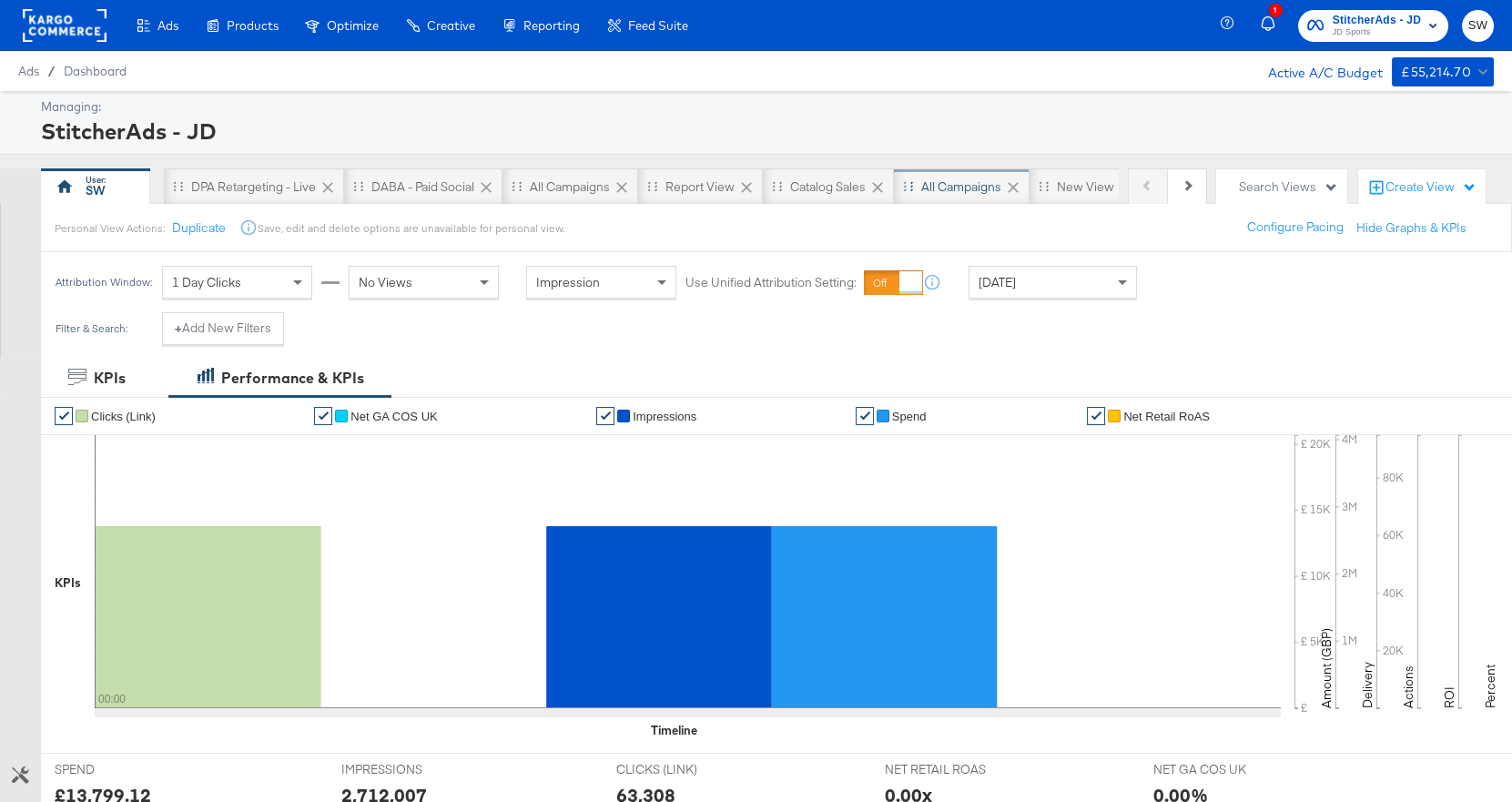 click on "All Campaigns" at bounding box center [961, 187] 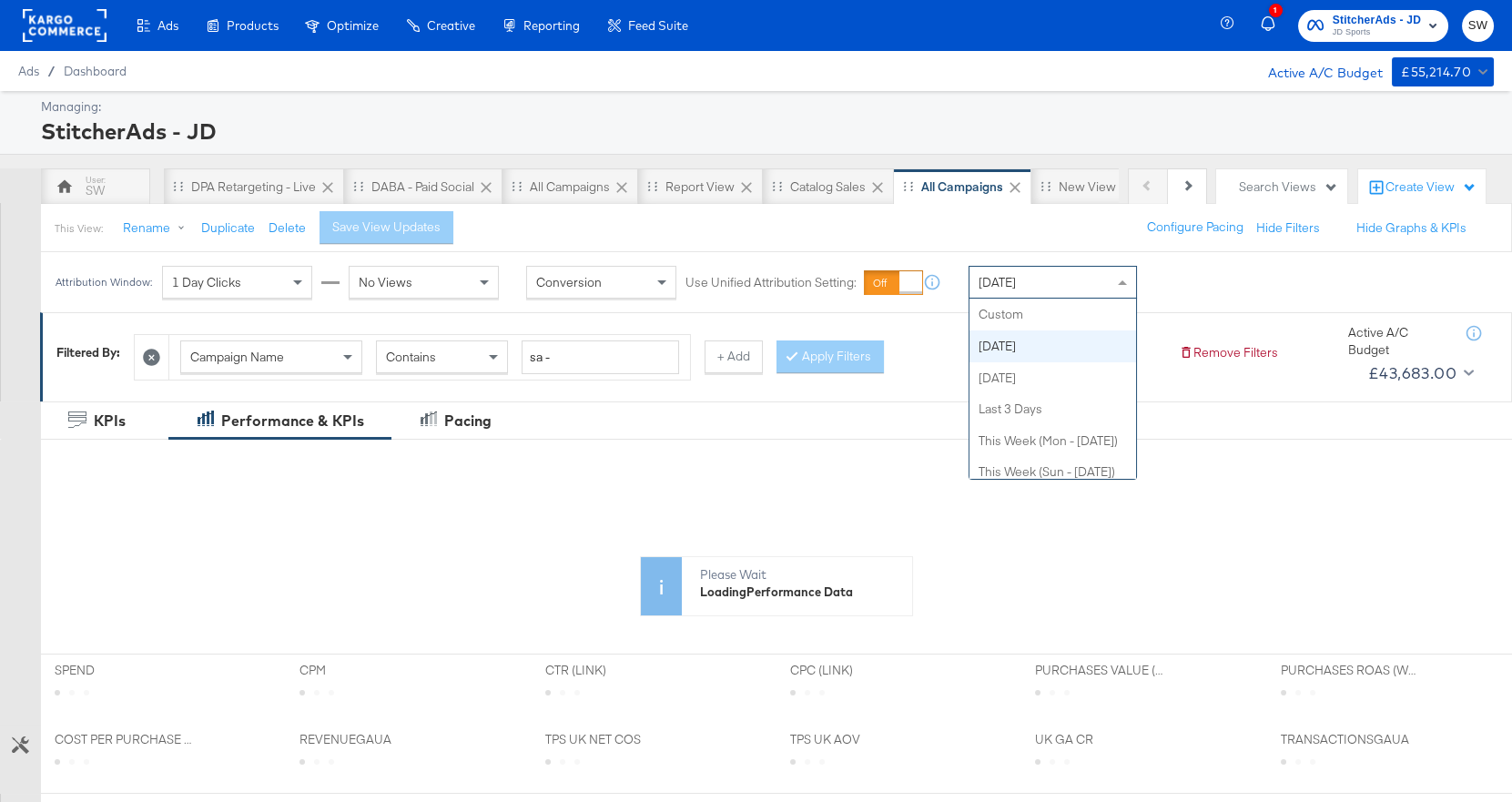 click on "[DATE]" at bounding box center (1052, 282) 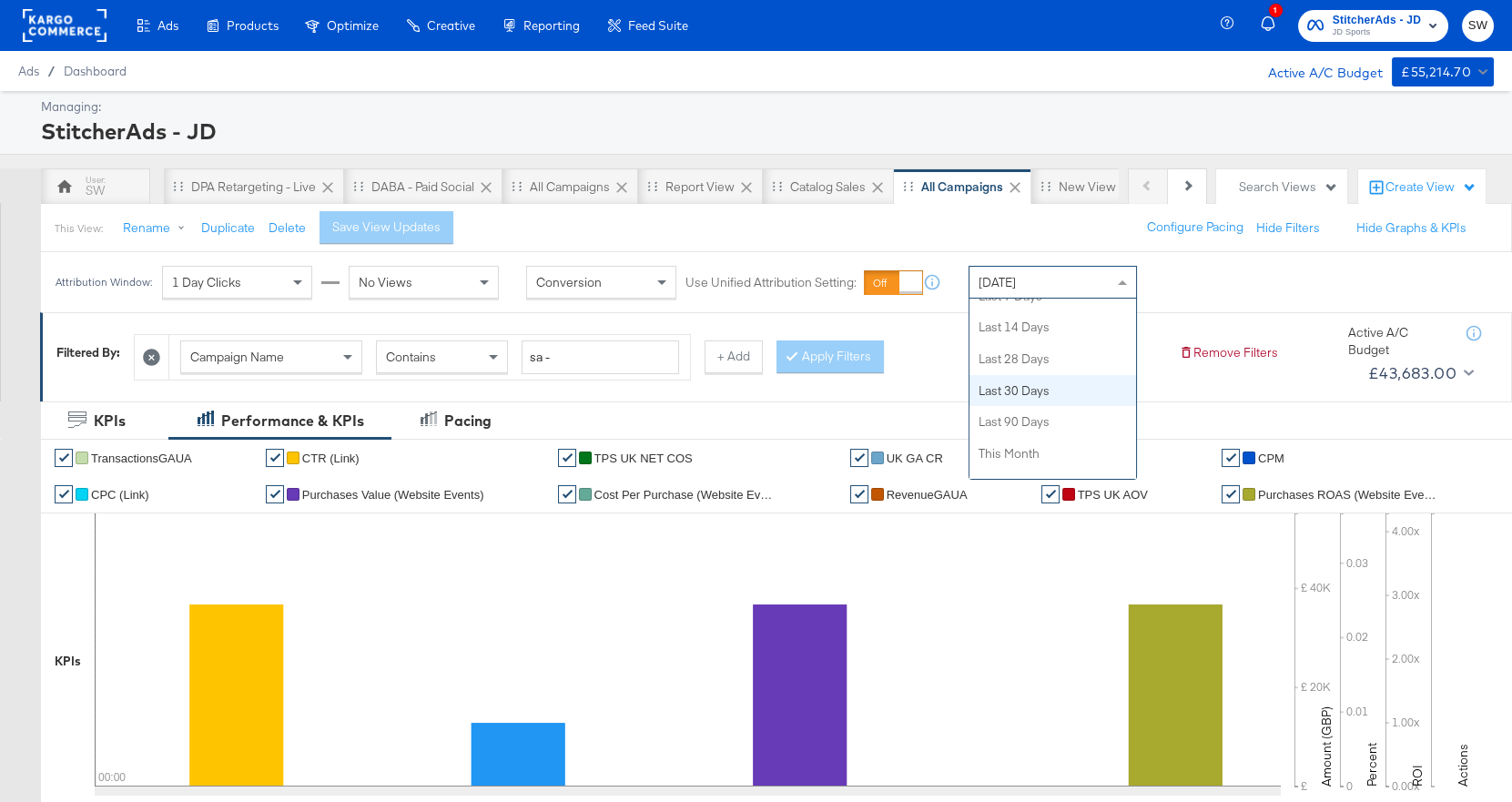 scroll, scrollTop: 277, scrollLeft: 0, axis: vertical 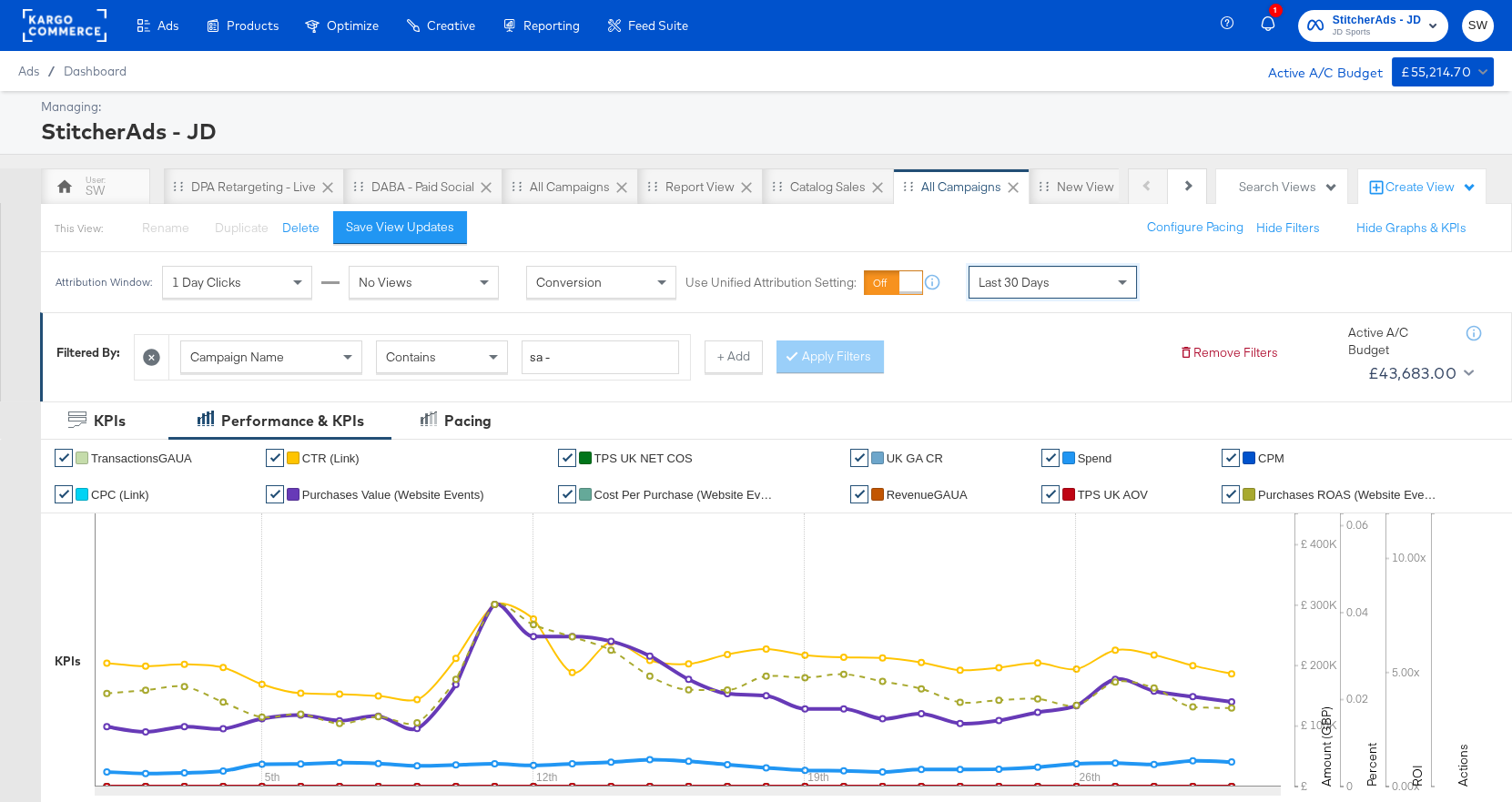 click on "StitcherAds - JD" at bounding box center [1376, 20] 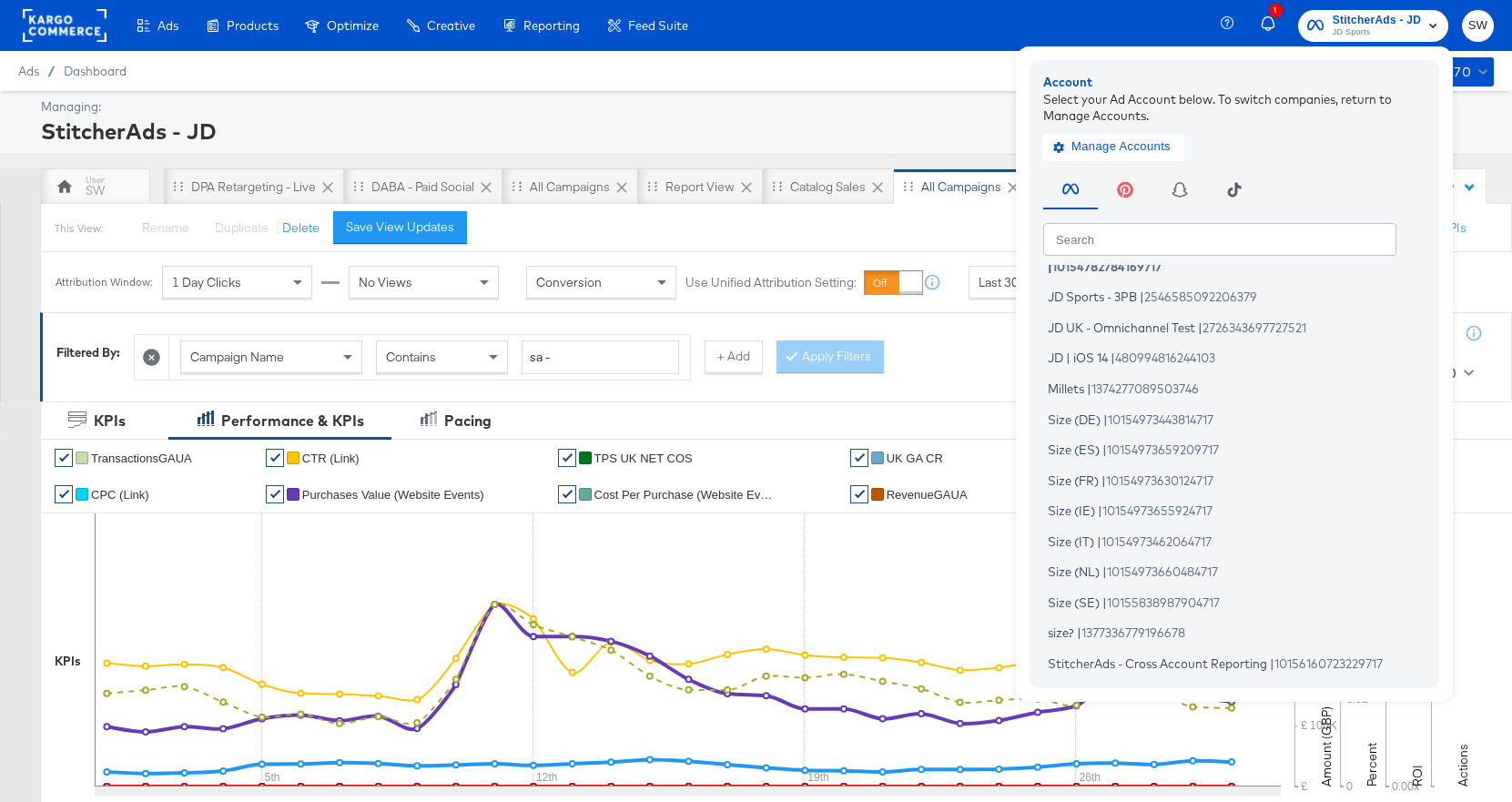 scroll, scrollTop: 537, scrollLeft: 0, axis: vertical 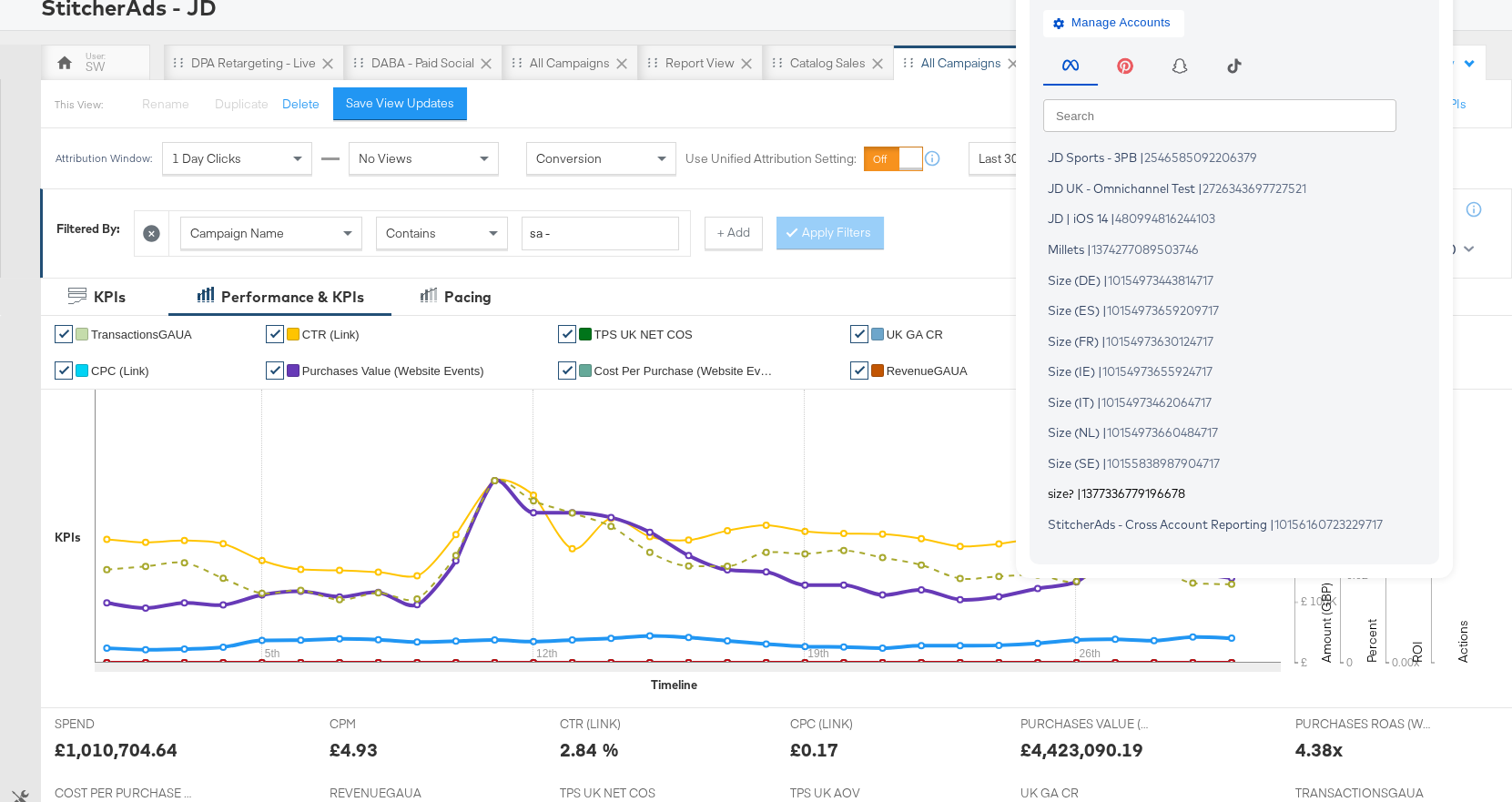 click on "1377336779196678" at bounding box center (1133, 493) 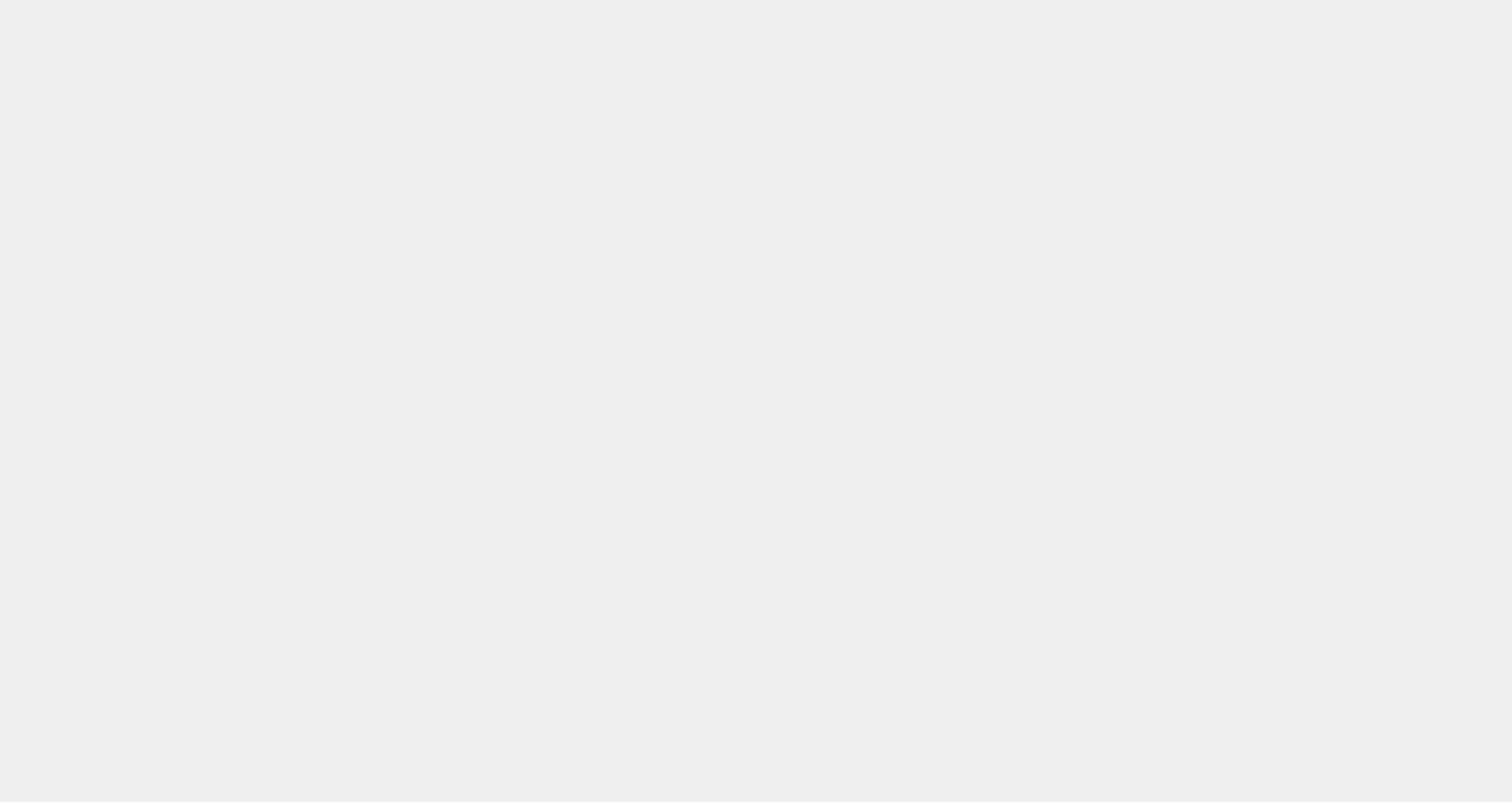 scroll, scrollTop: 0, scrollLeft: 0, axis: both 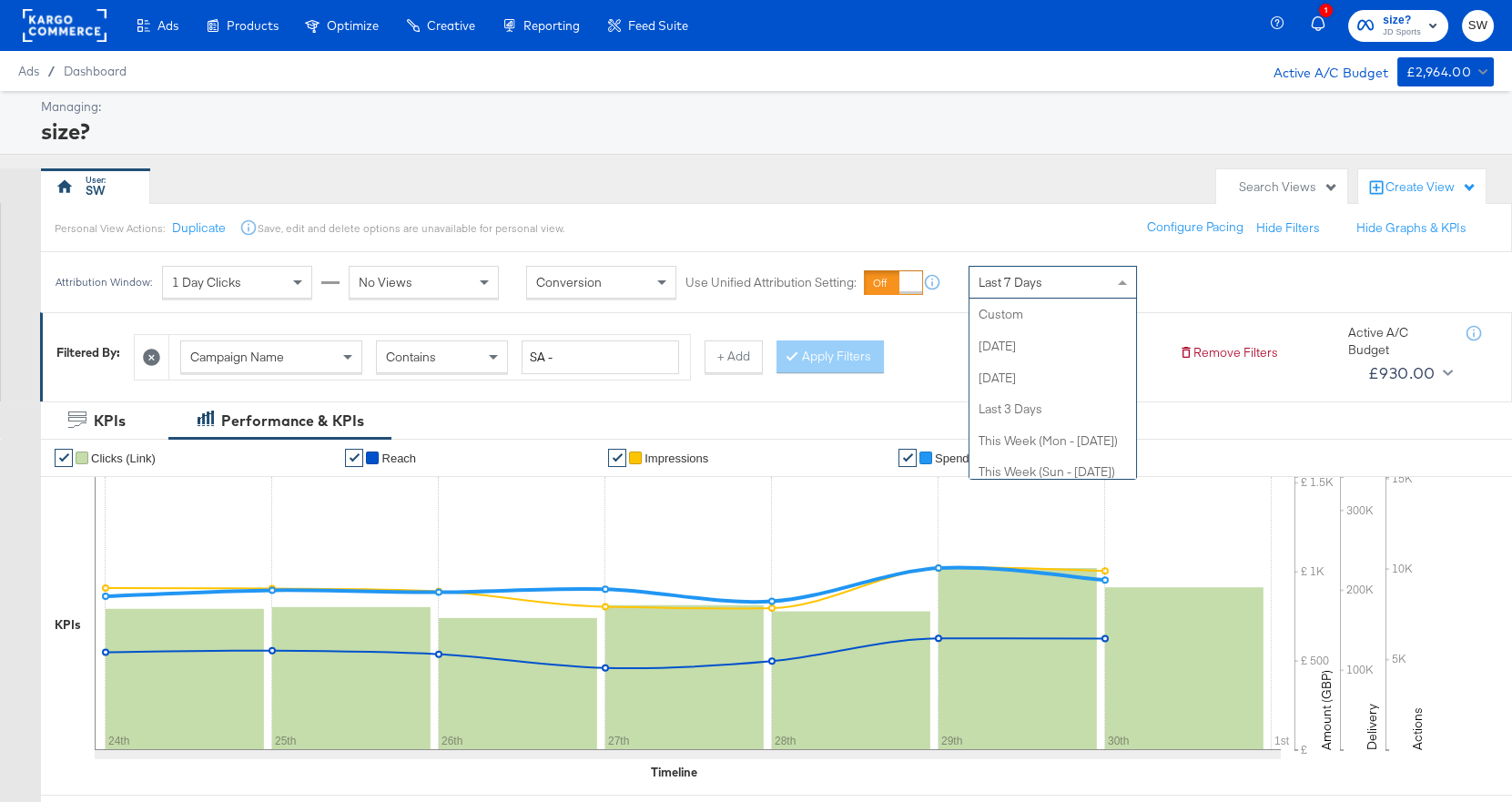 click on "Last 7 Days" at bounding box center (1052, 282) 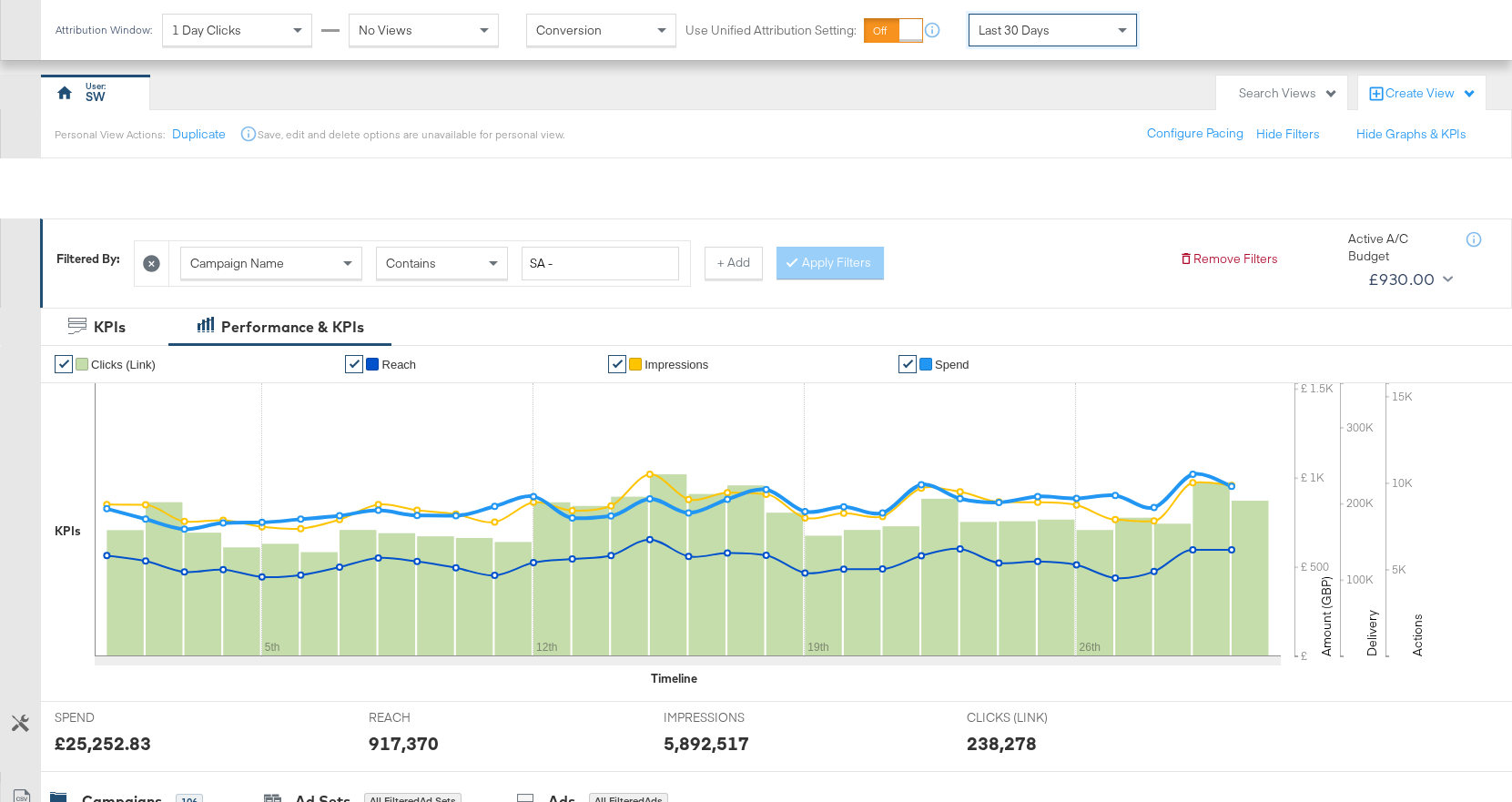 scroll, scrollTop: 0, scrollLeft: 0, axis: both 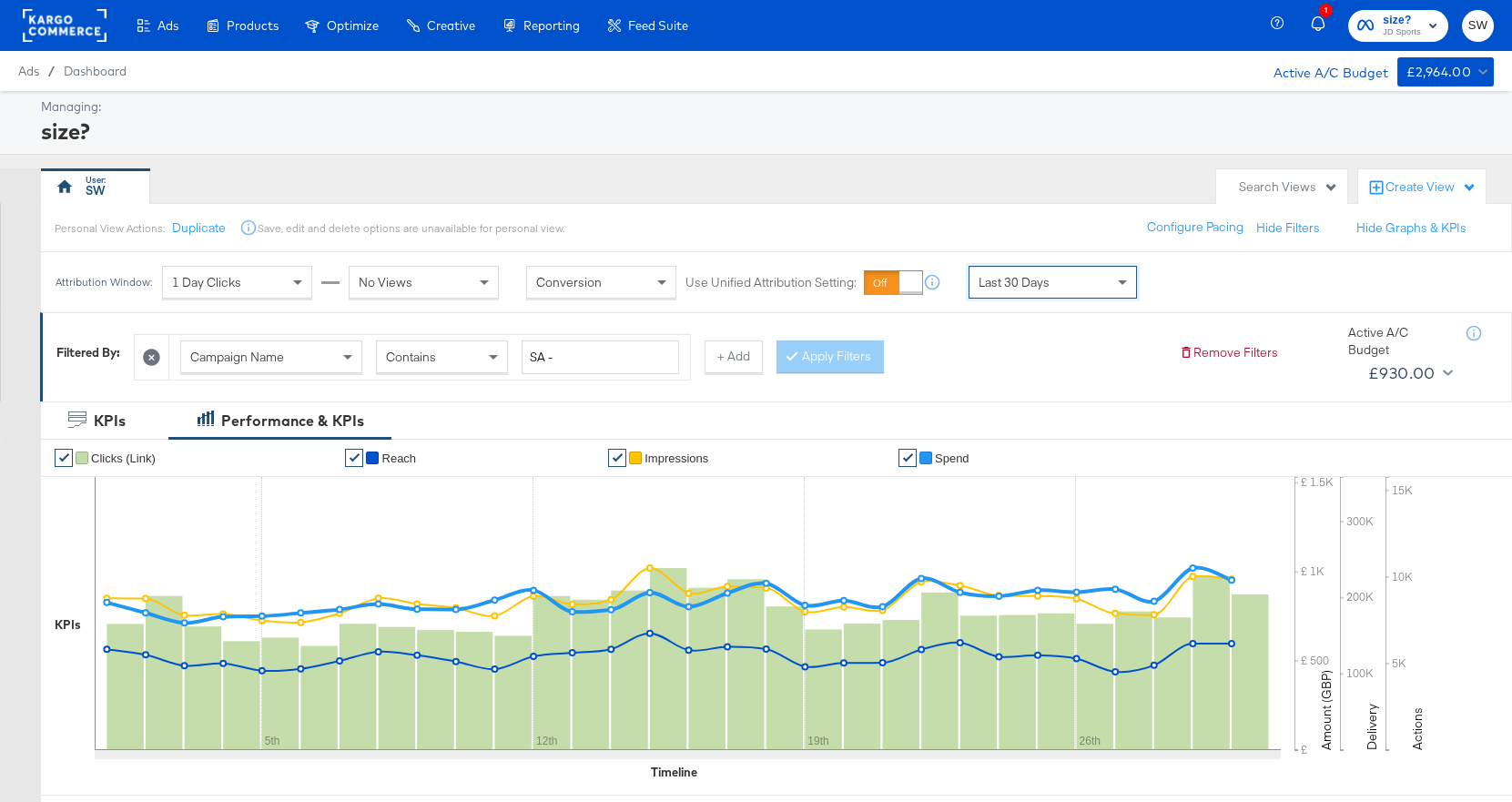 click on "size?" at bounding box center (1402, 20) 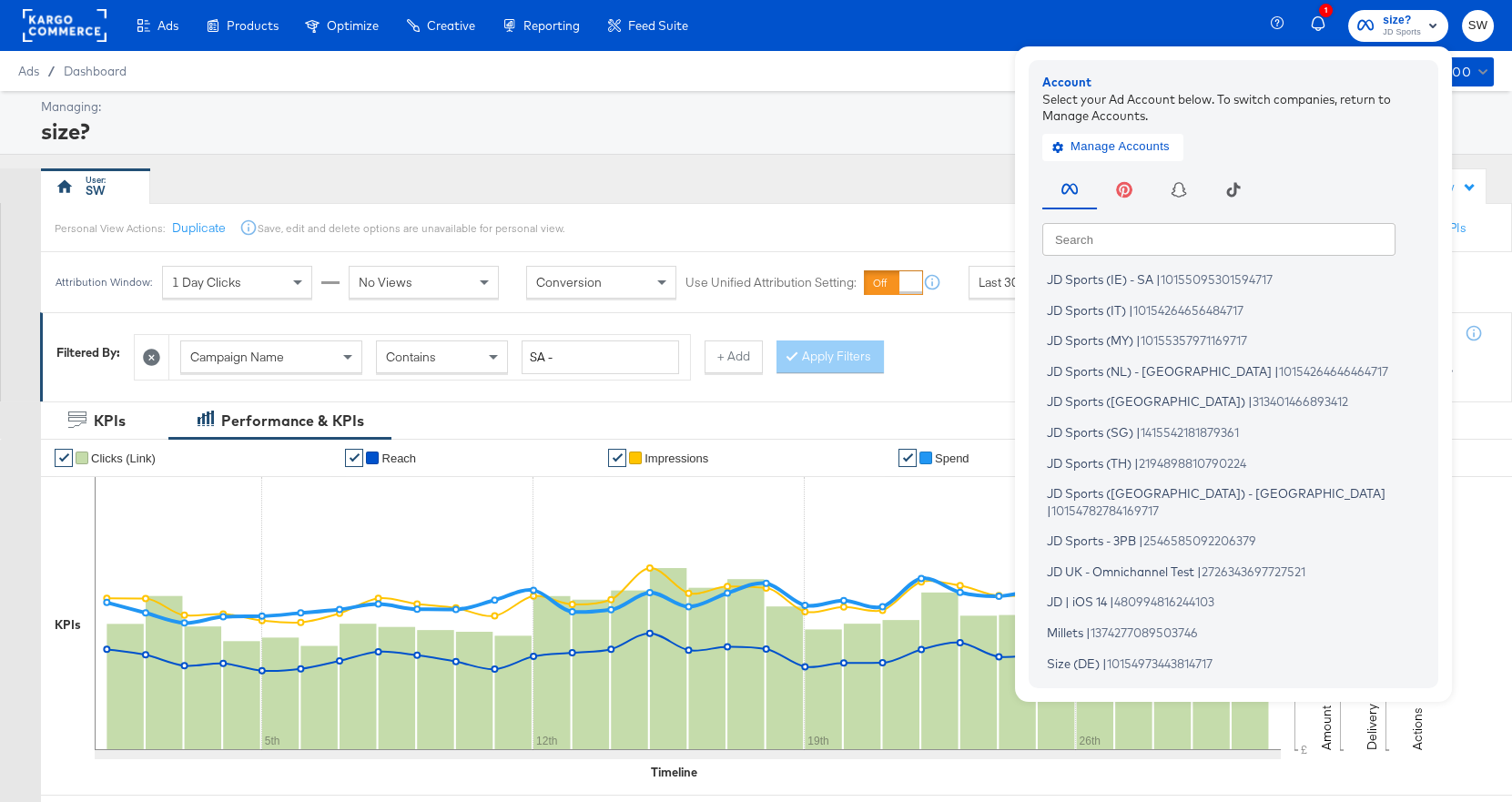 scroll, scrollTop: 0, scrollLeft: 0, axis: both 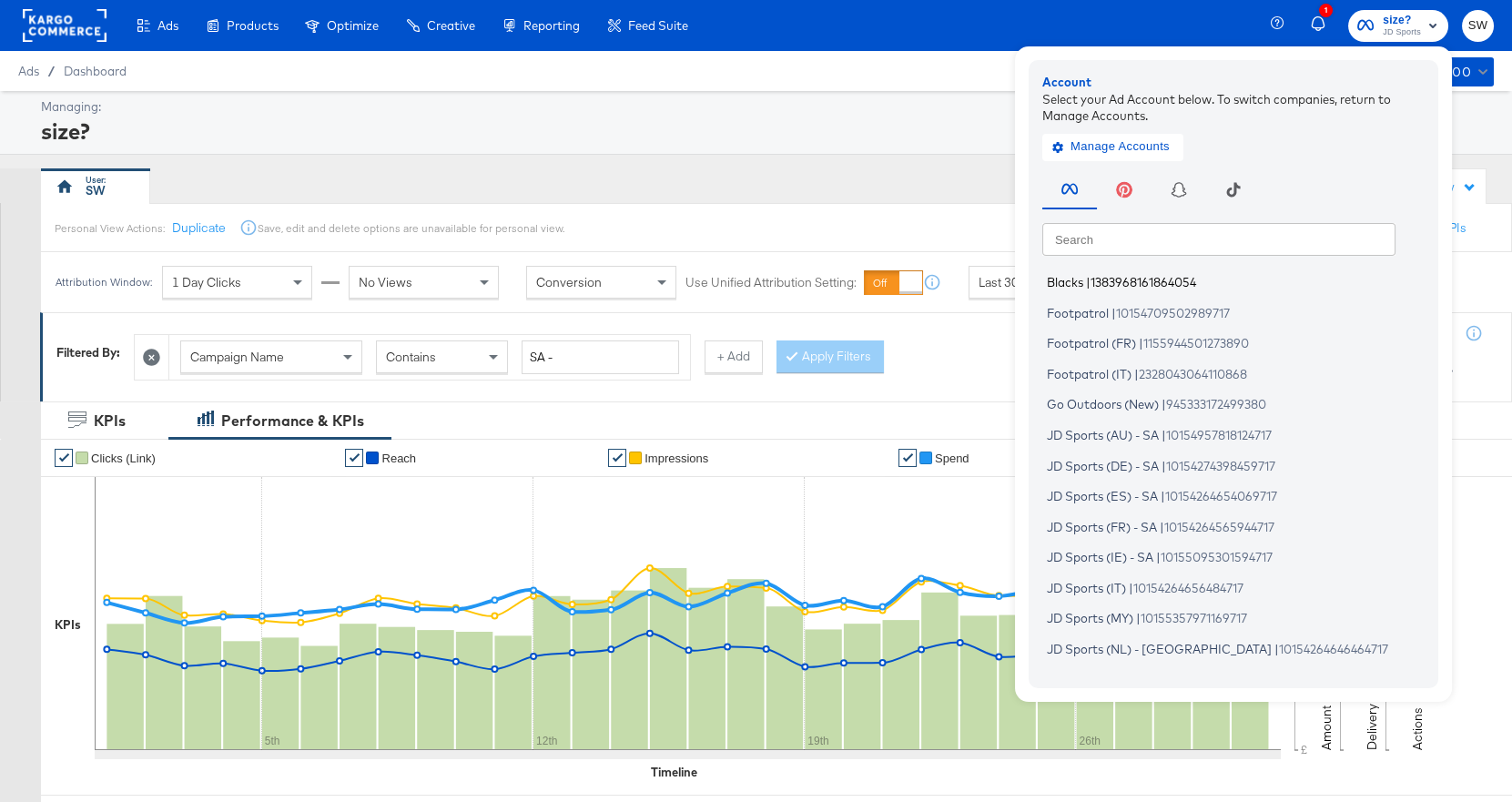 click on "1383968161864054" at bounding box center [1143, 282] 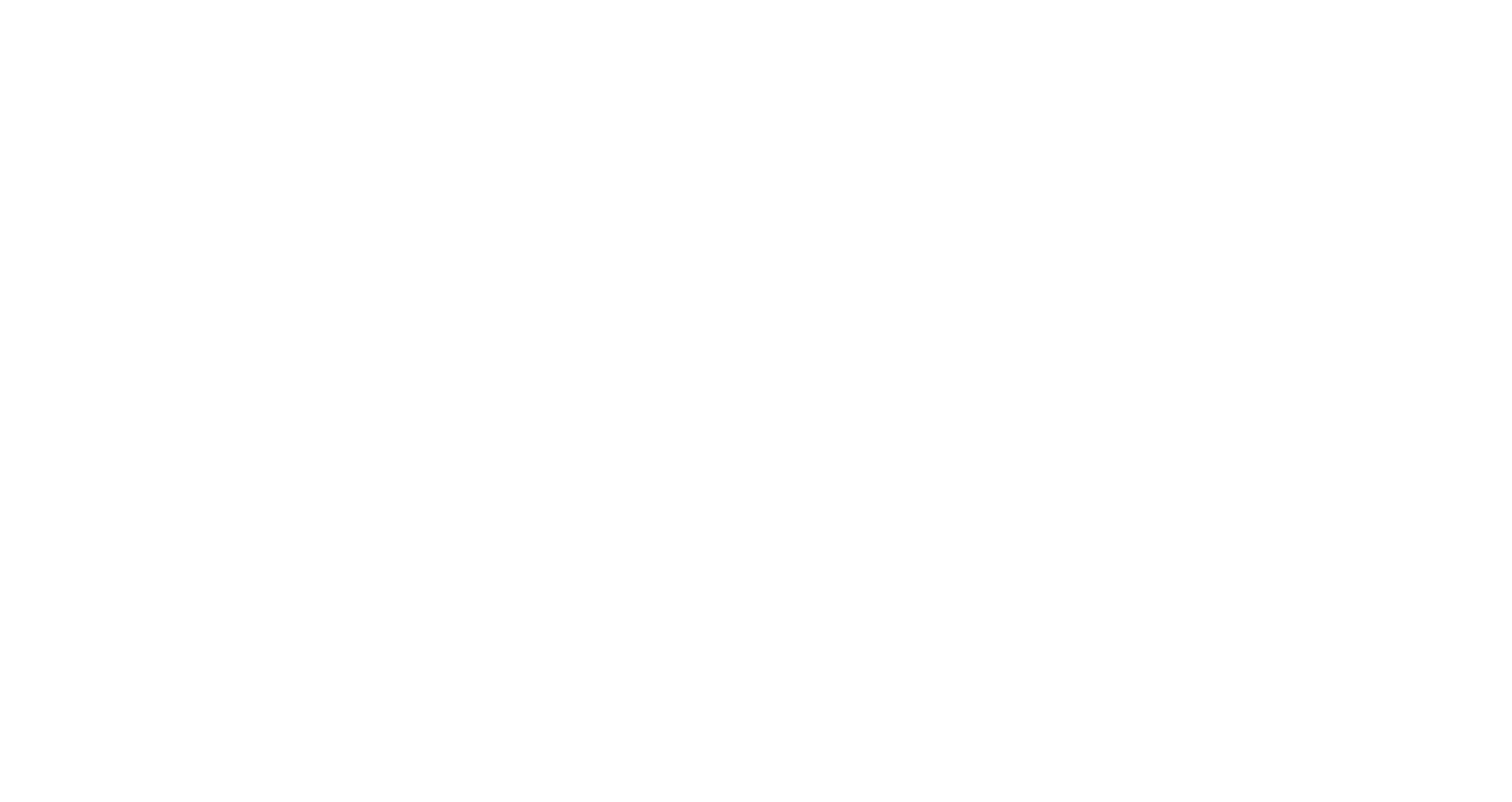 scroll, scrollTop: 0, scrollLeft: 0, axis: both 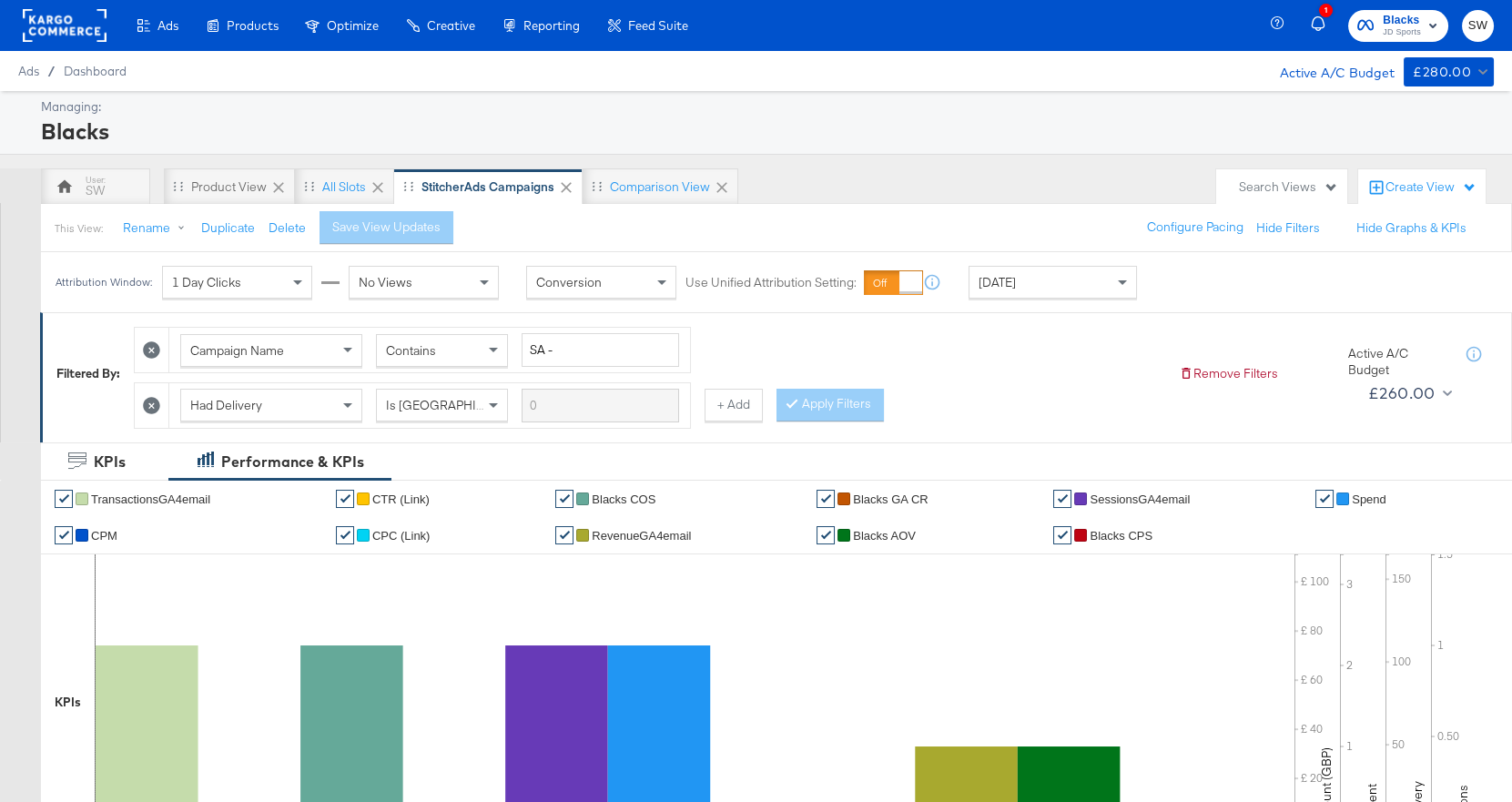 click on "[DATE]" at bounding box center [1052, 282] 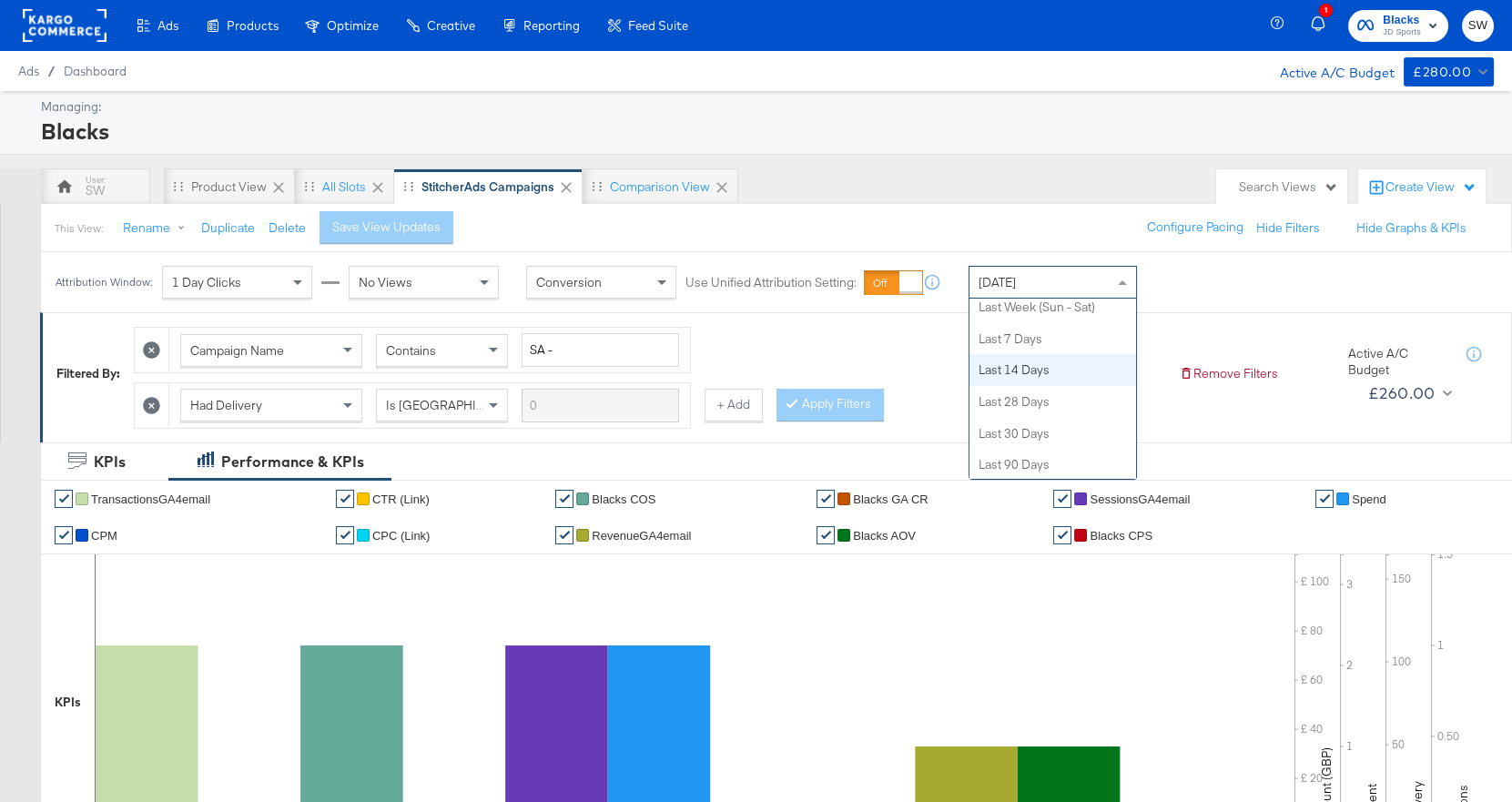 scroll, scrollTop: 235, scrollLeft: 0, axis: vertical 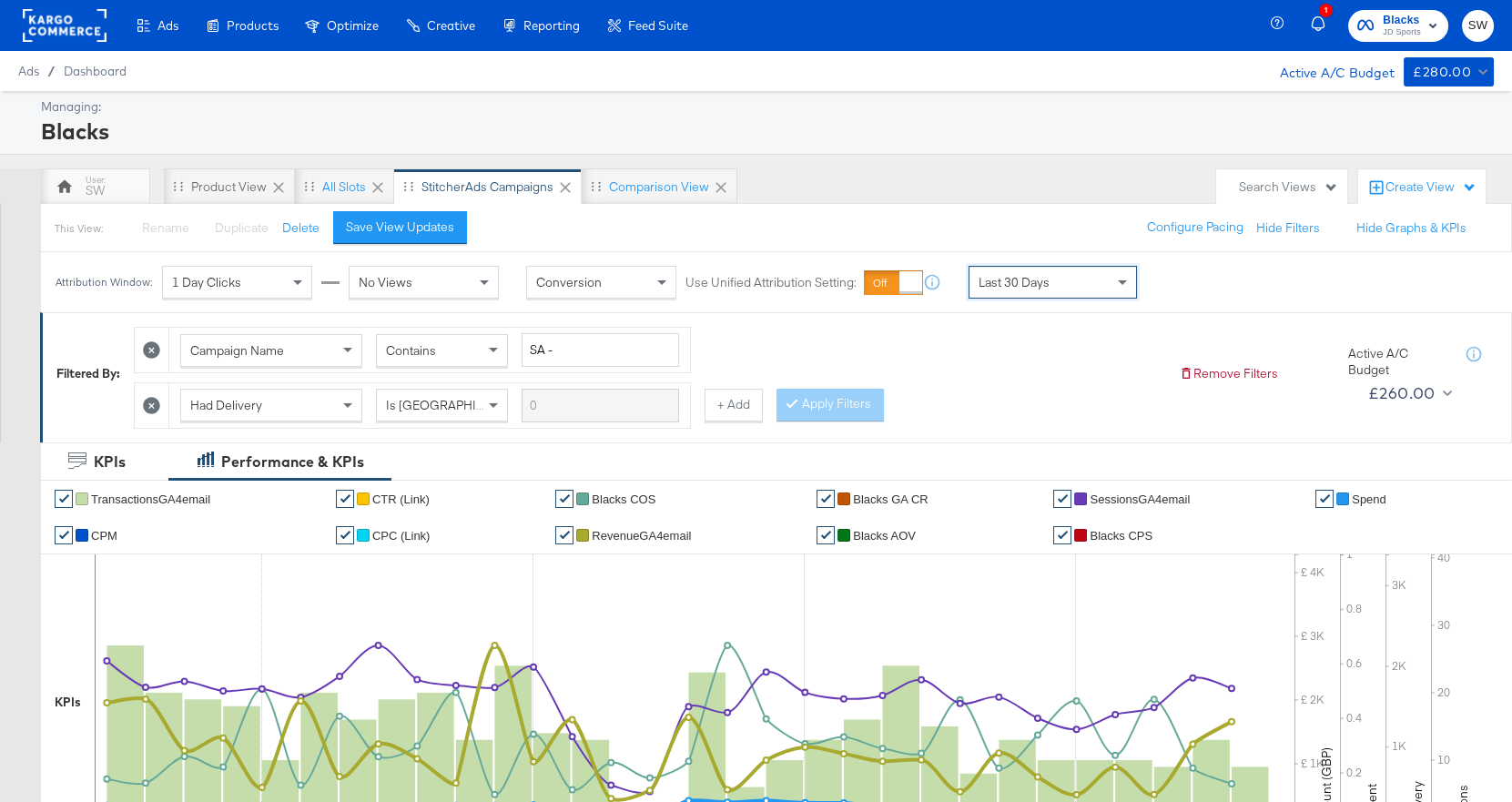 click on "Blacks JD Sports" at bounding box center (1402, 25) 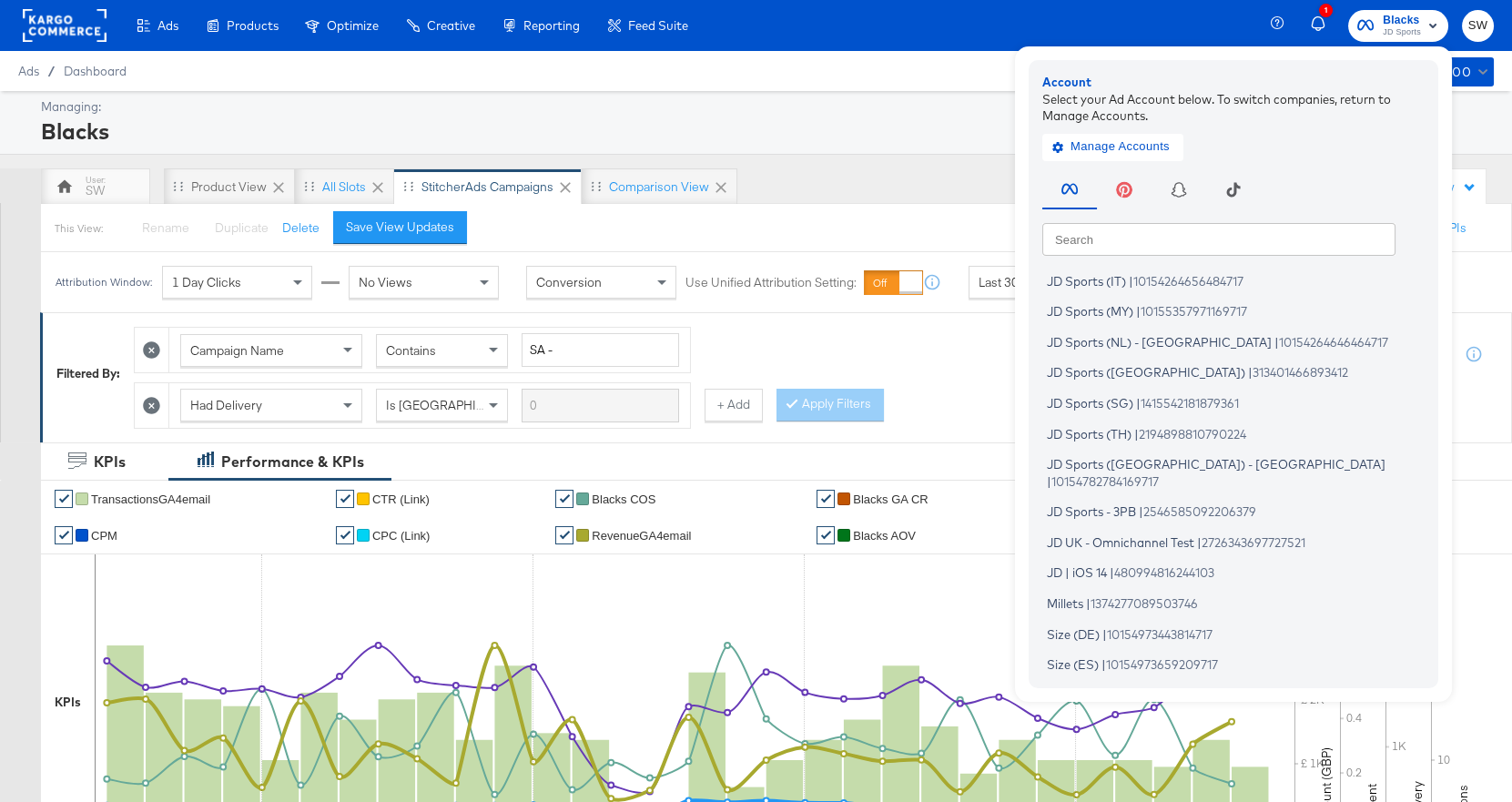 scroll, scrollTop: 537, scrollLeft: 0, axis: vertical 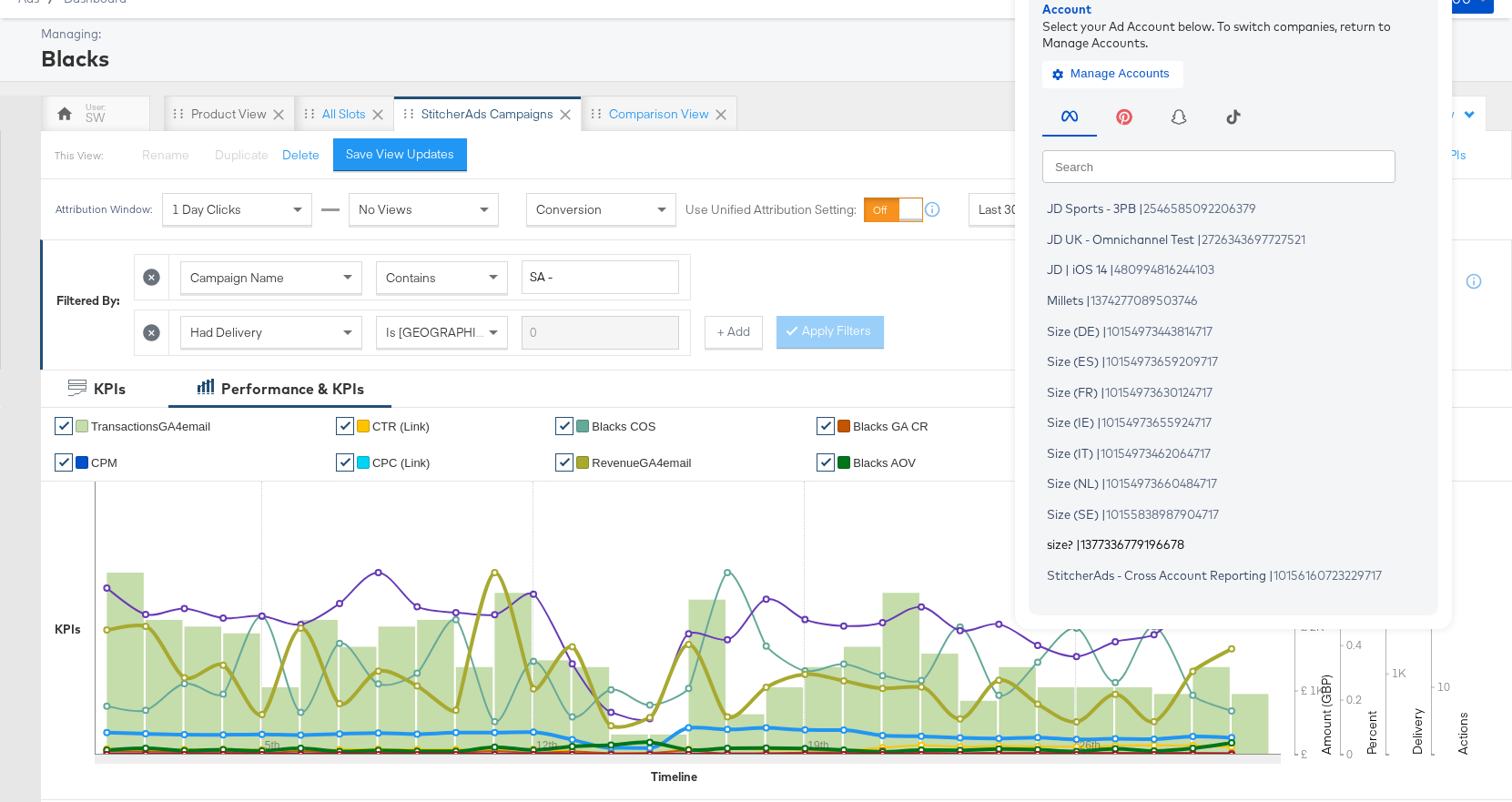 click on "1377336779196678" at bounding box center [1132, 544] 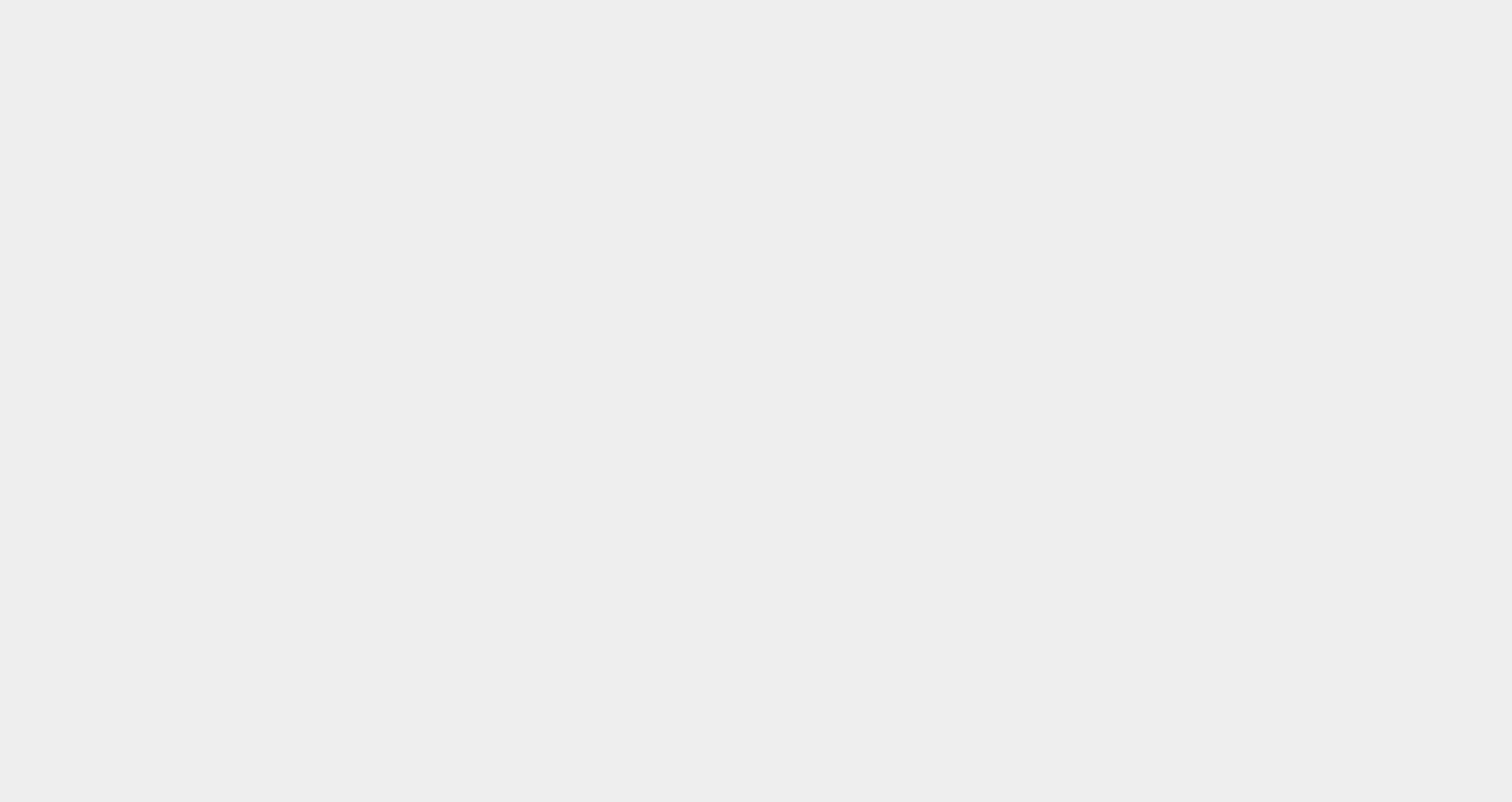 scroll, scrollTop: 0, scrollLeft: 0, axis: both 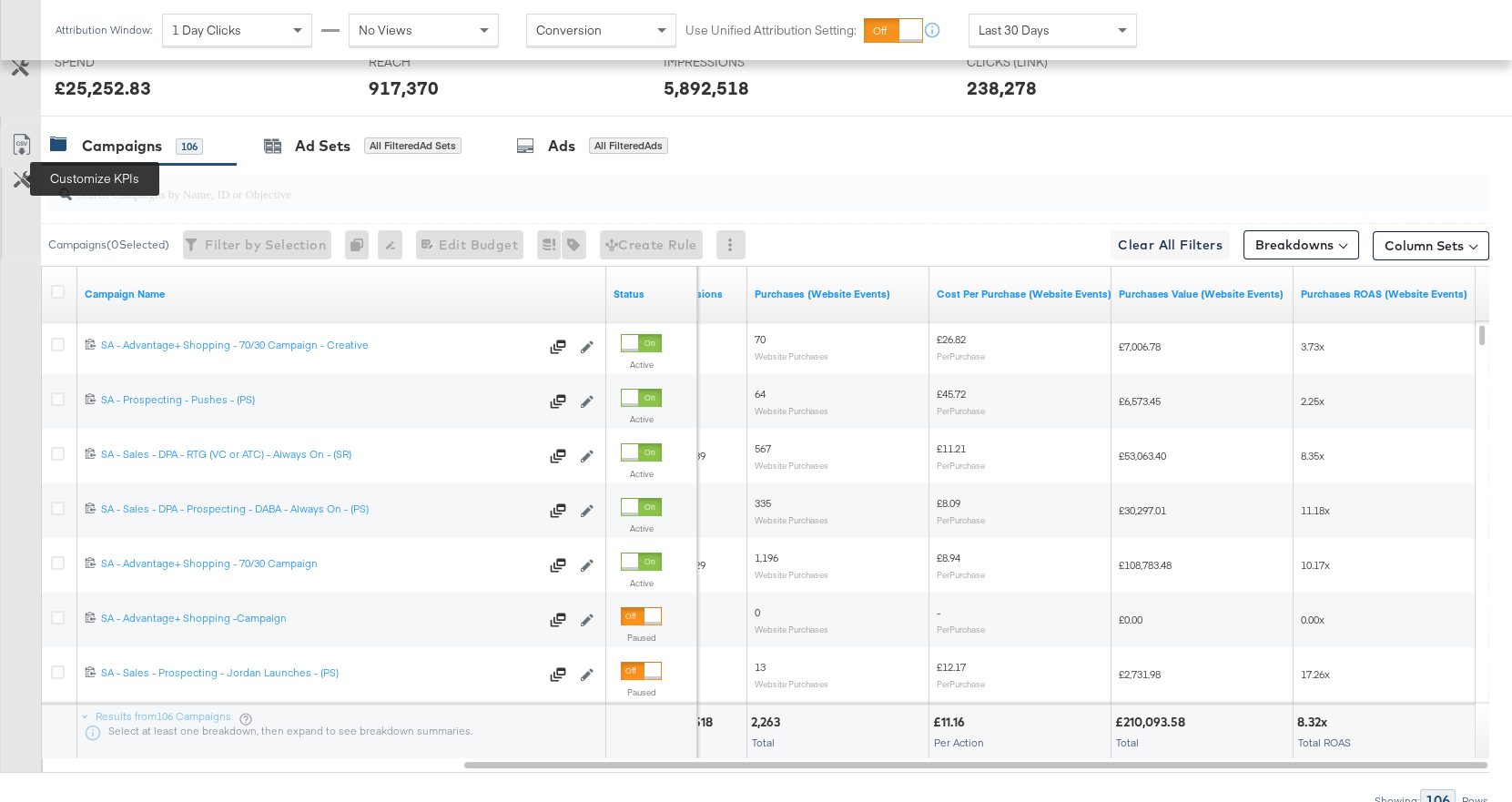 click 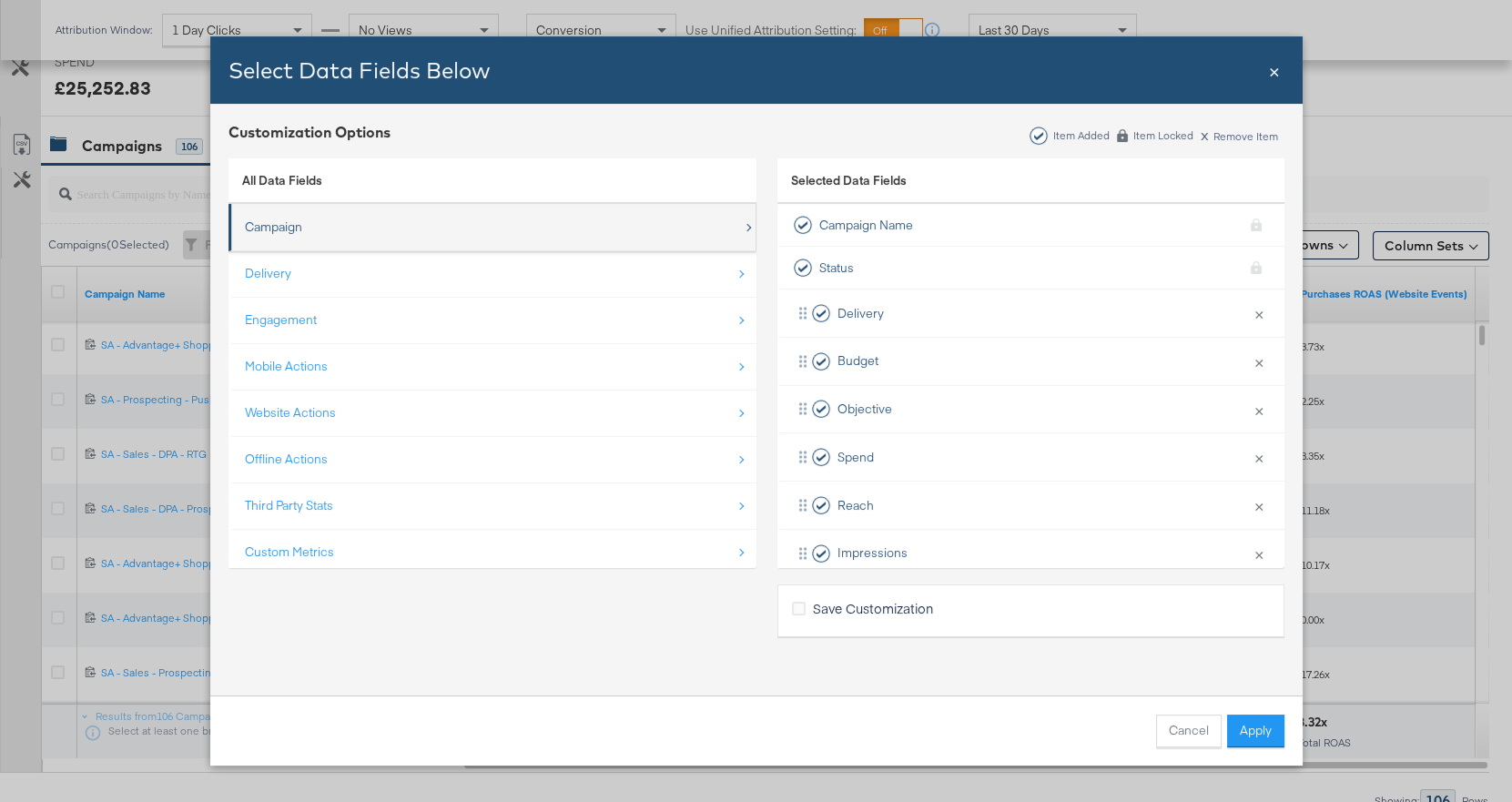 click on "Campaign" at bounding box center [493, 227] 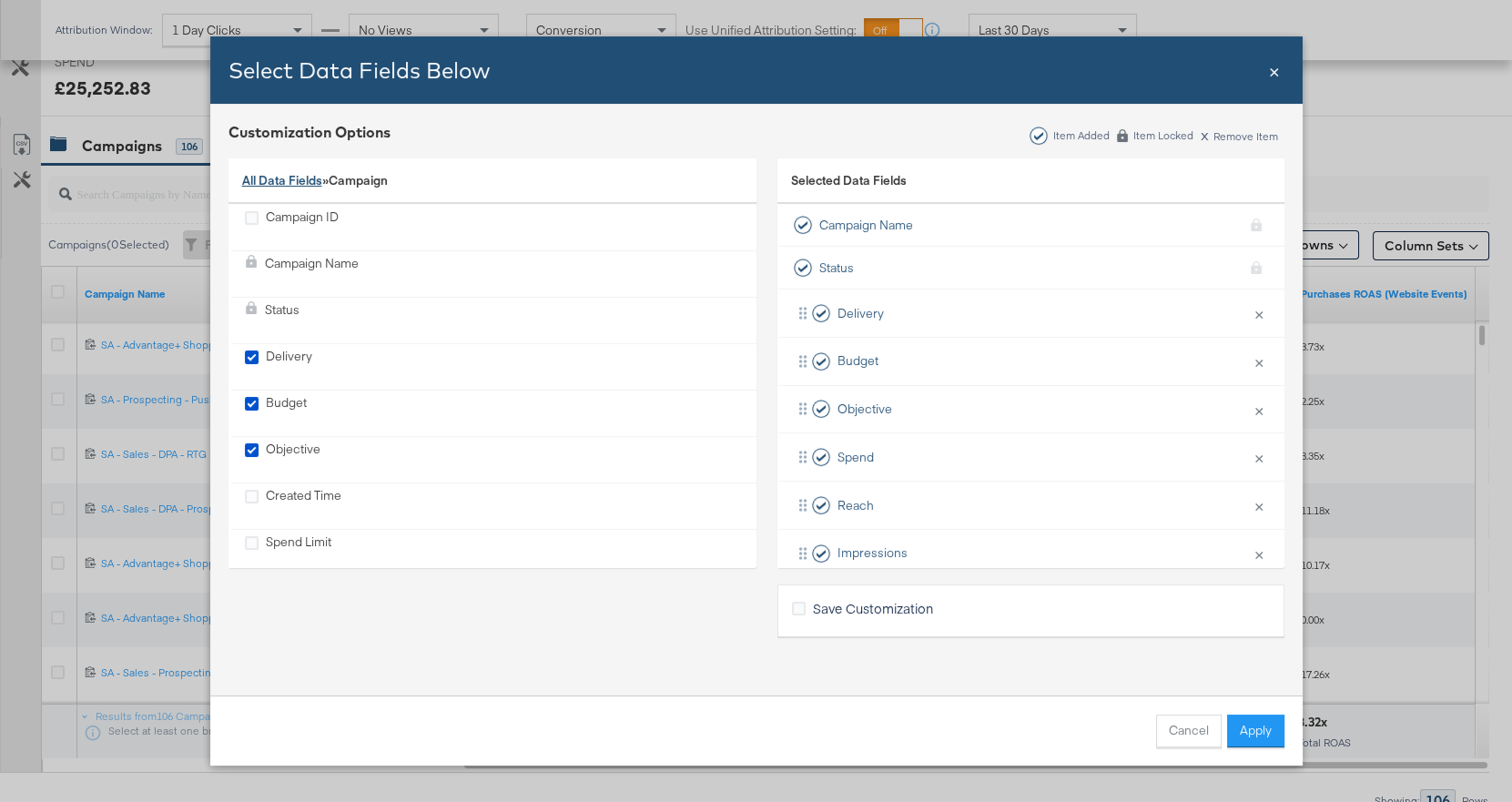 click on "All Data Fields" at bounding box center [282, 180] 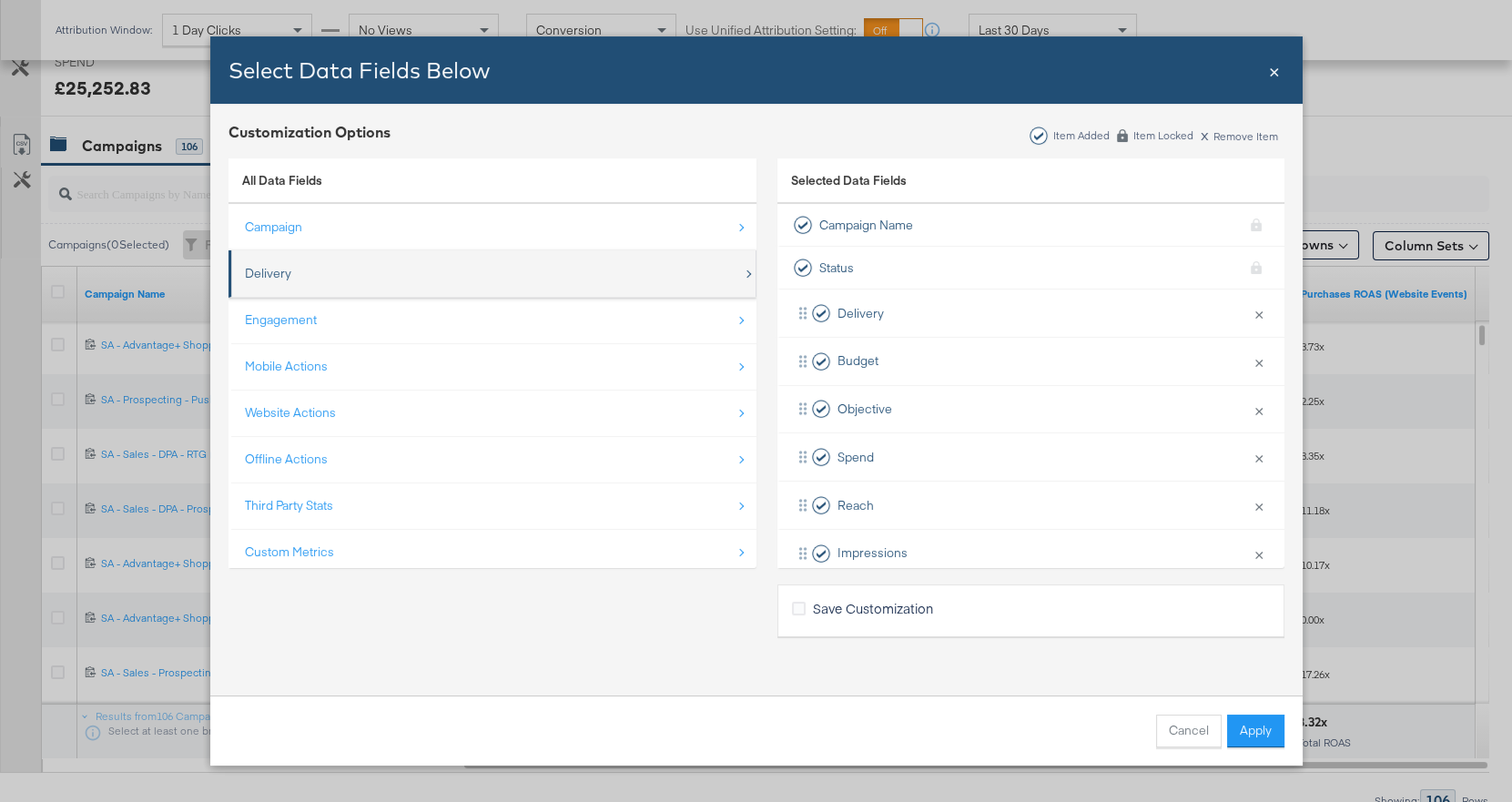 click on "Delivery" at bounding box center (493, 273) 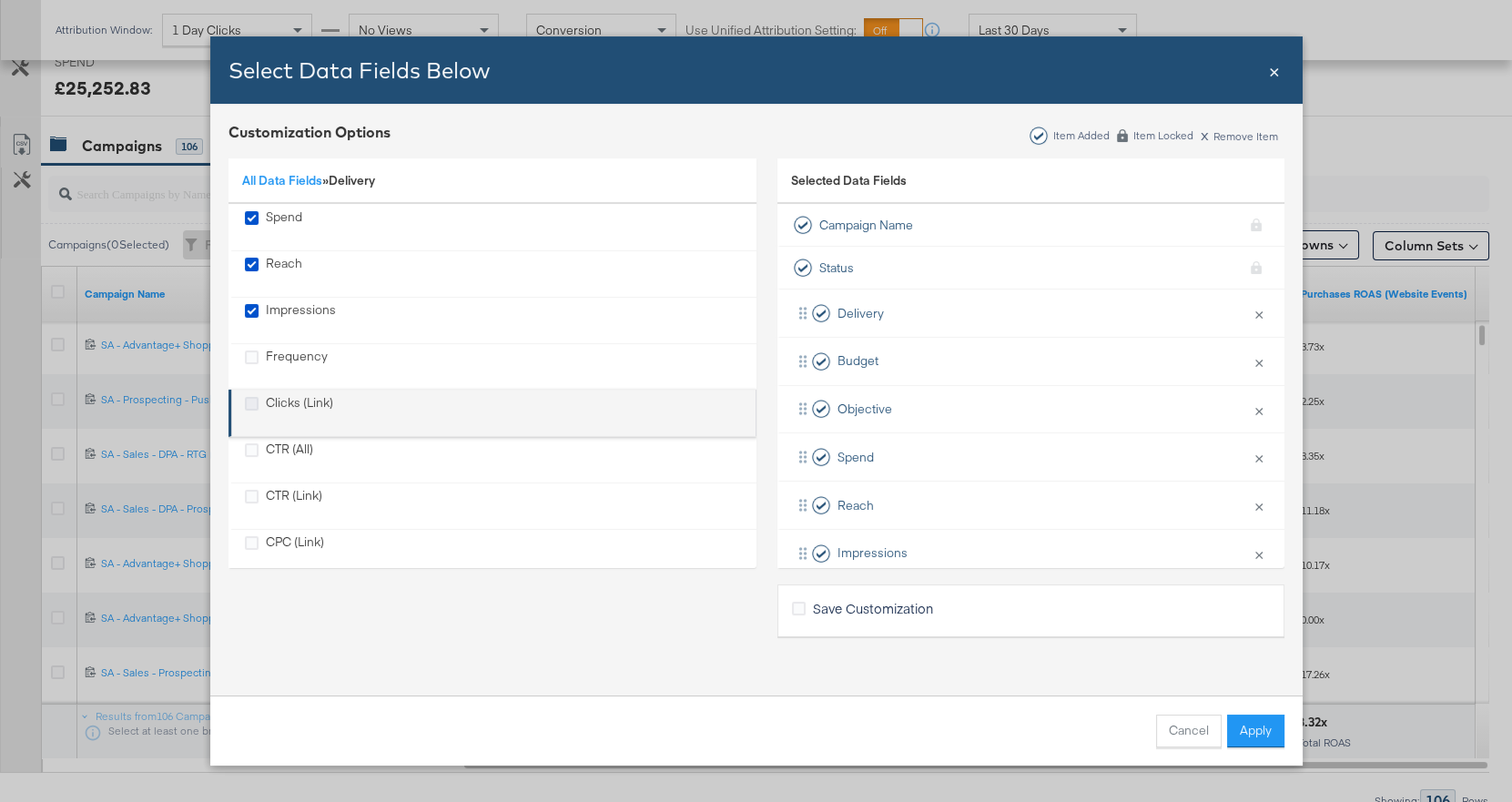 click at bounding box center (251, 403) 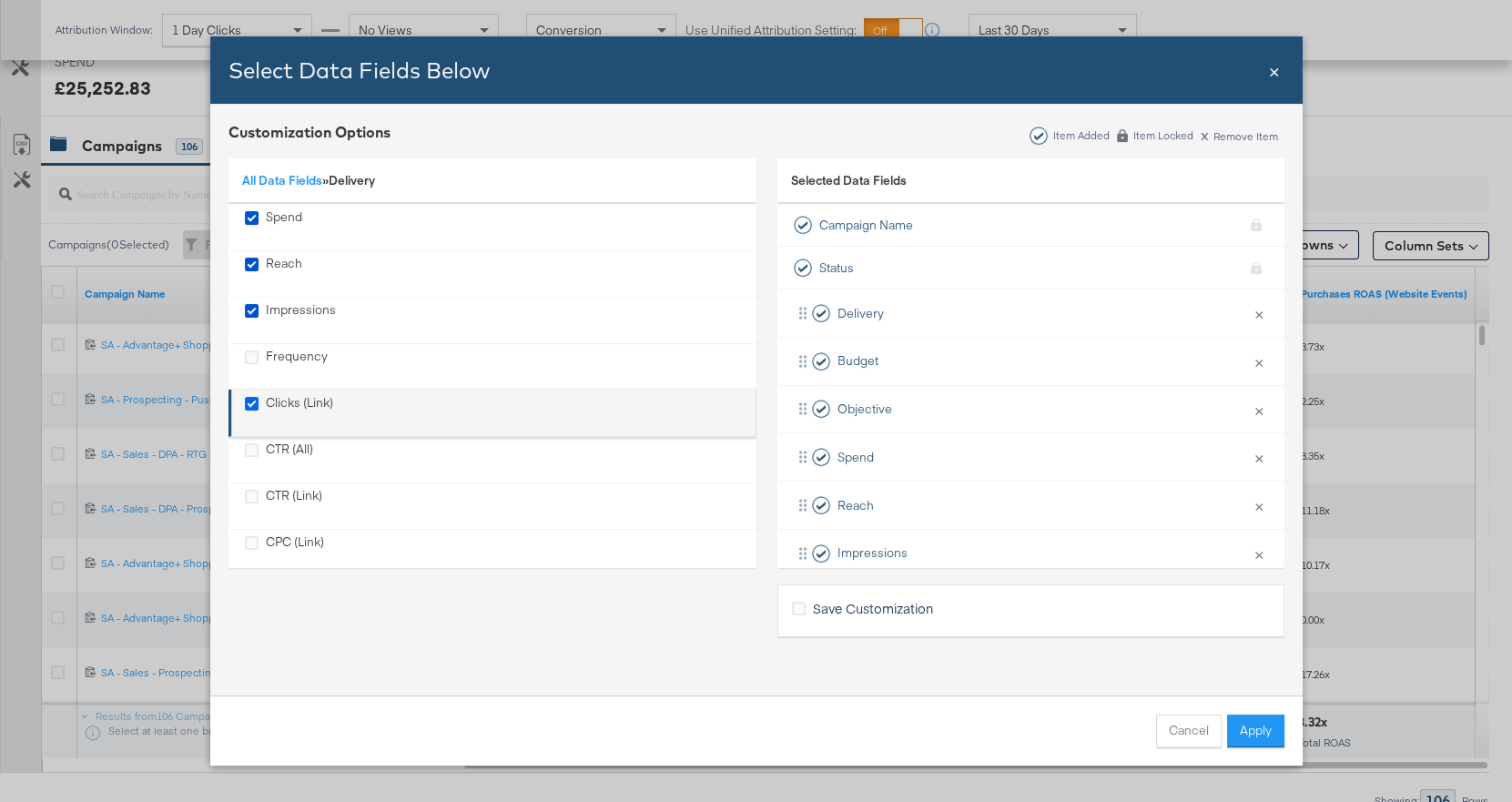click at bounding box center [0, 0] 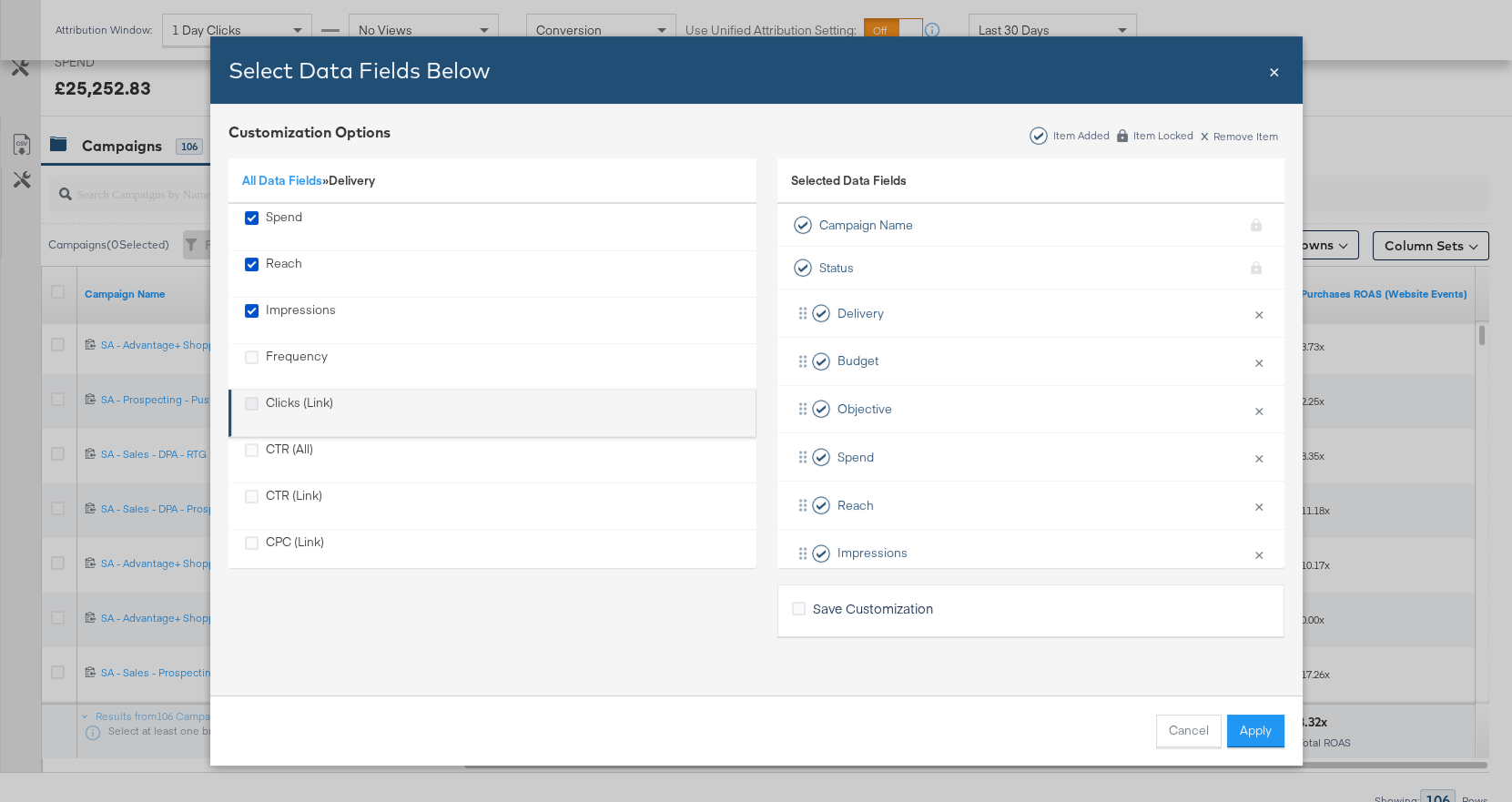 click at bounding box center [0, 0] 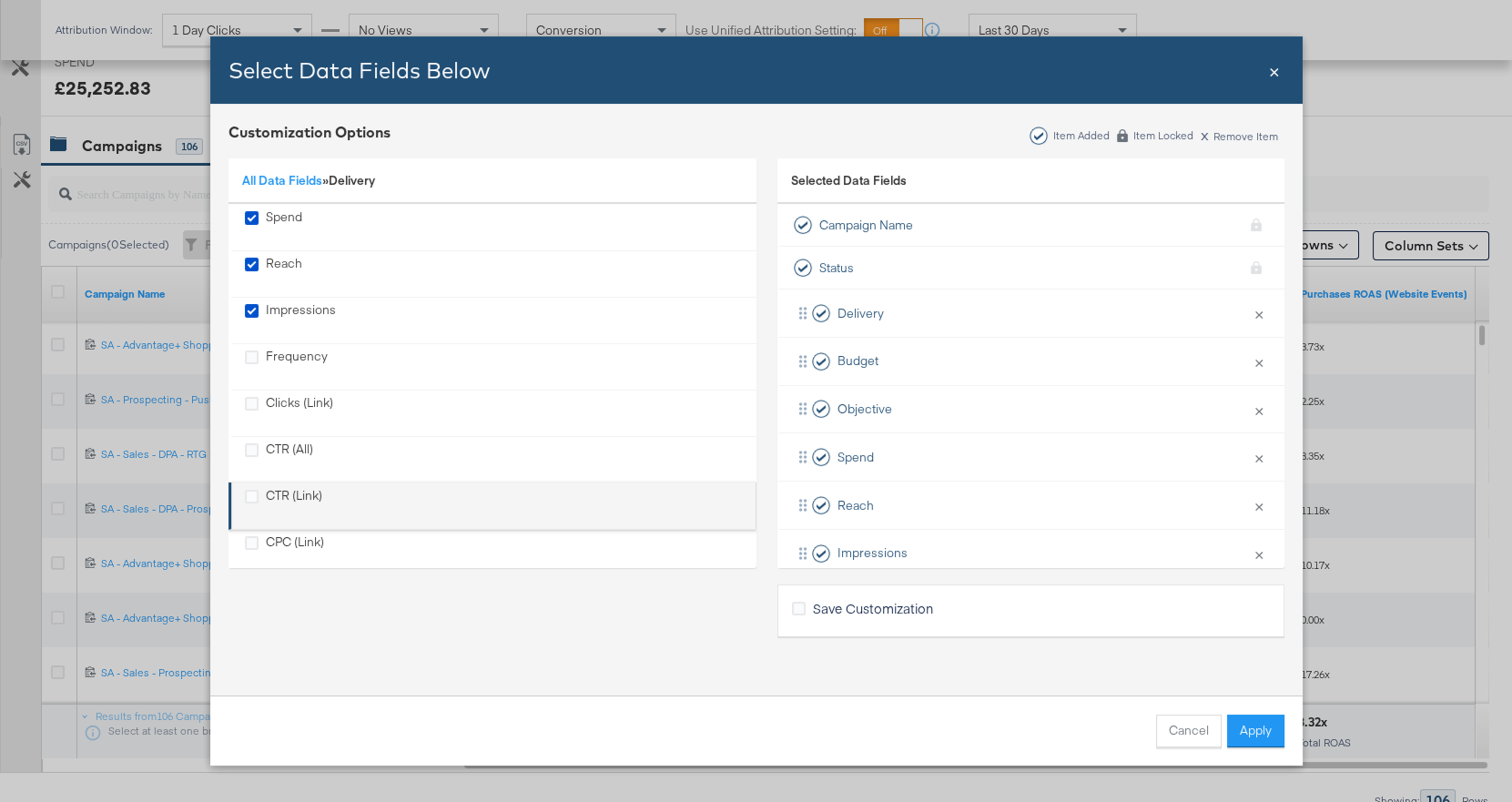 drag, startPoint x: 251, startPoint y: 492, endPoint x: 262, endPoint y: 495, distance: 11.401754 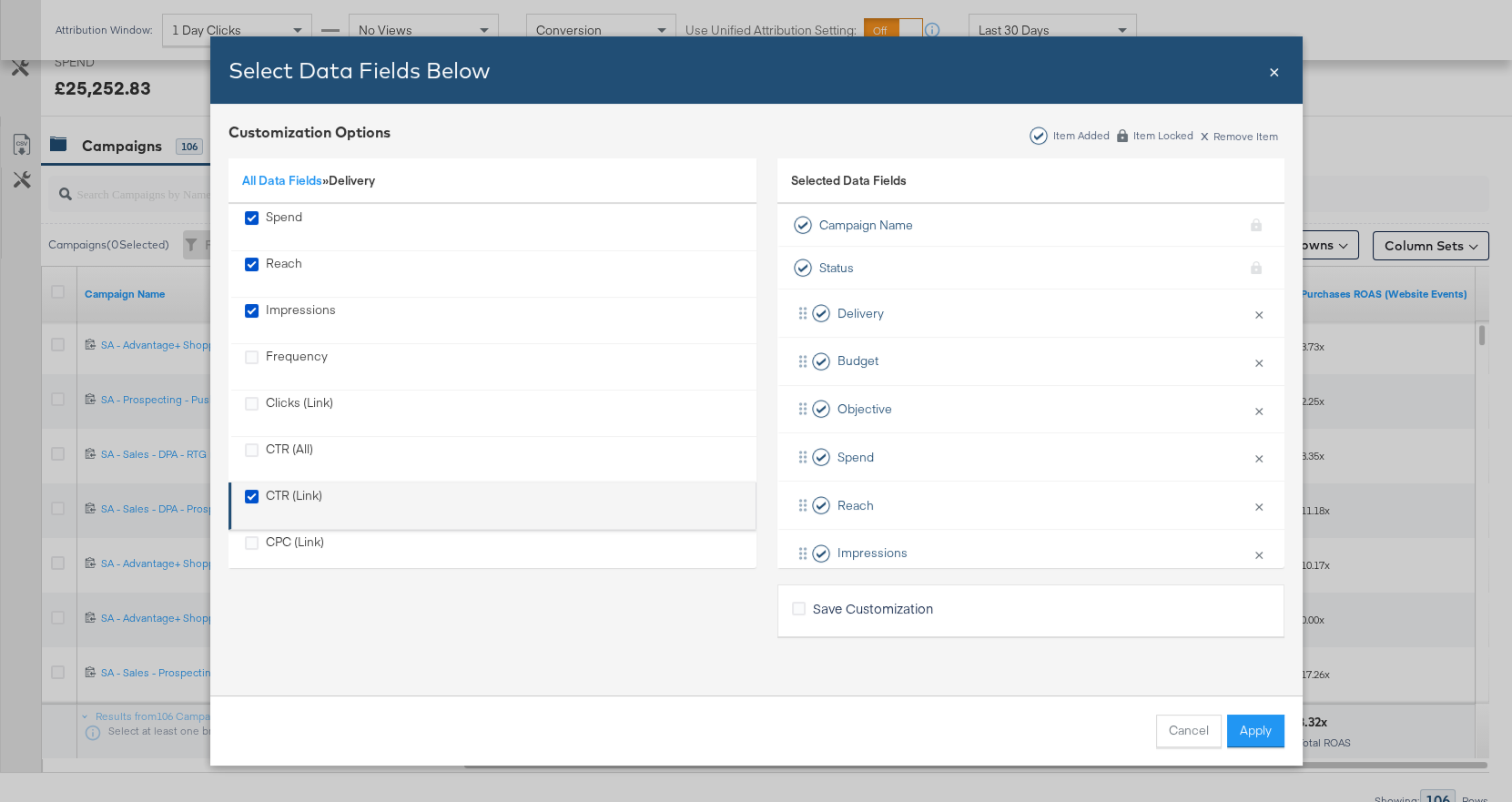 click at bounding box center (0, 0) 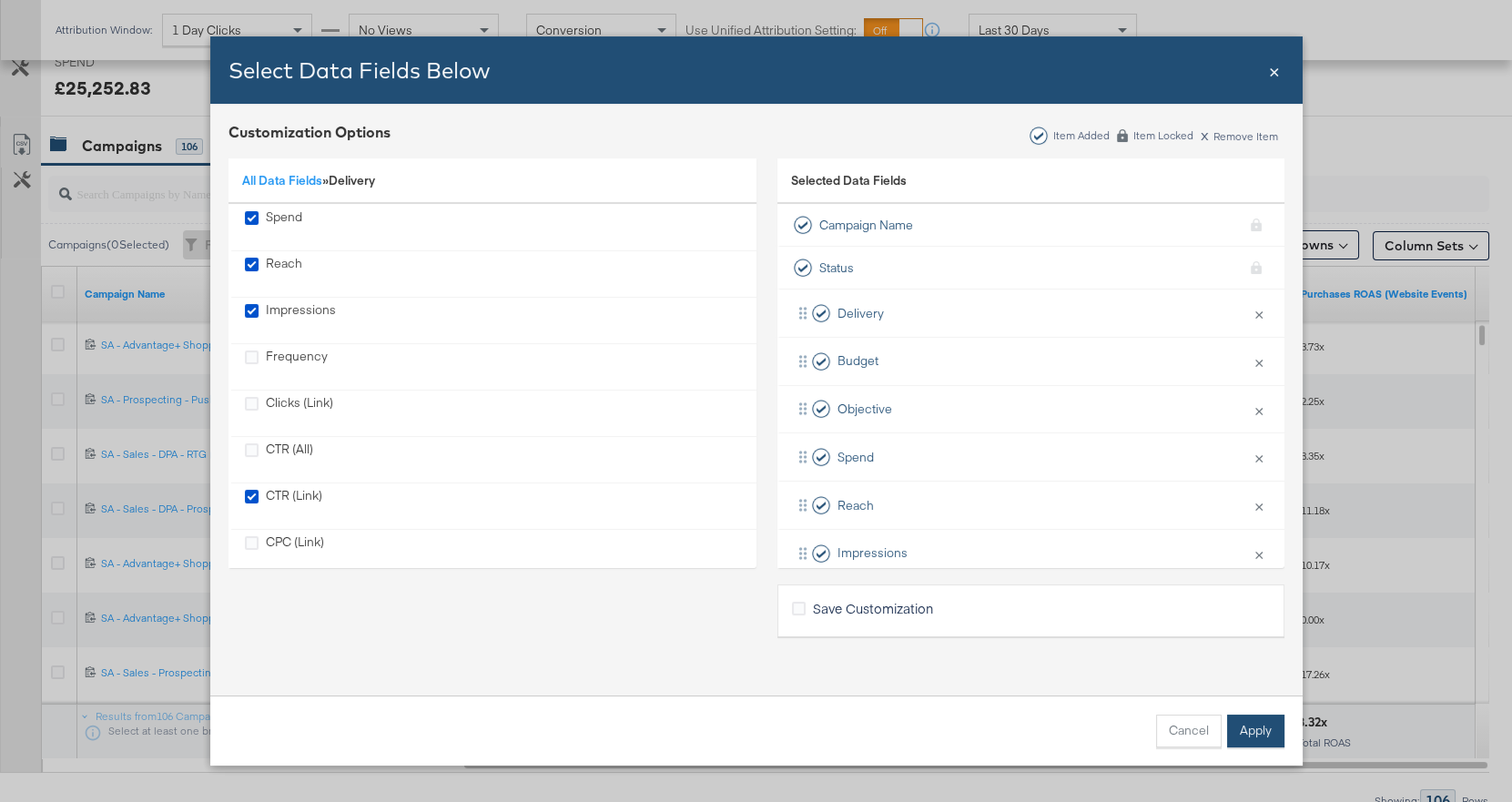 click on "Apply" at bounding box center (1255, 731) 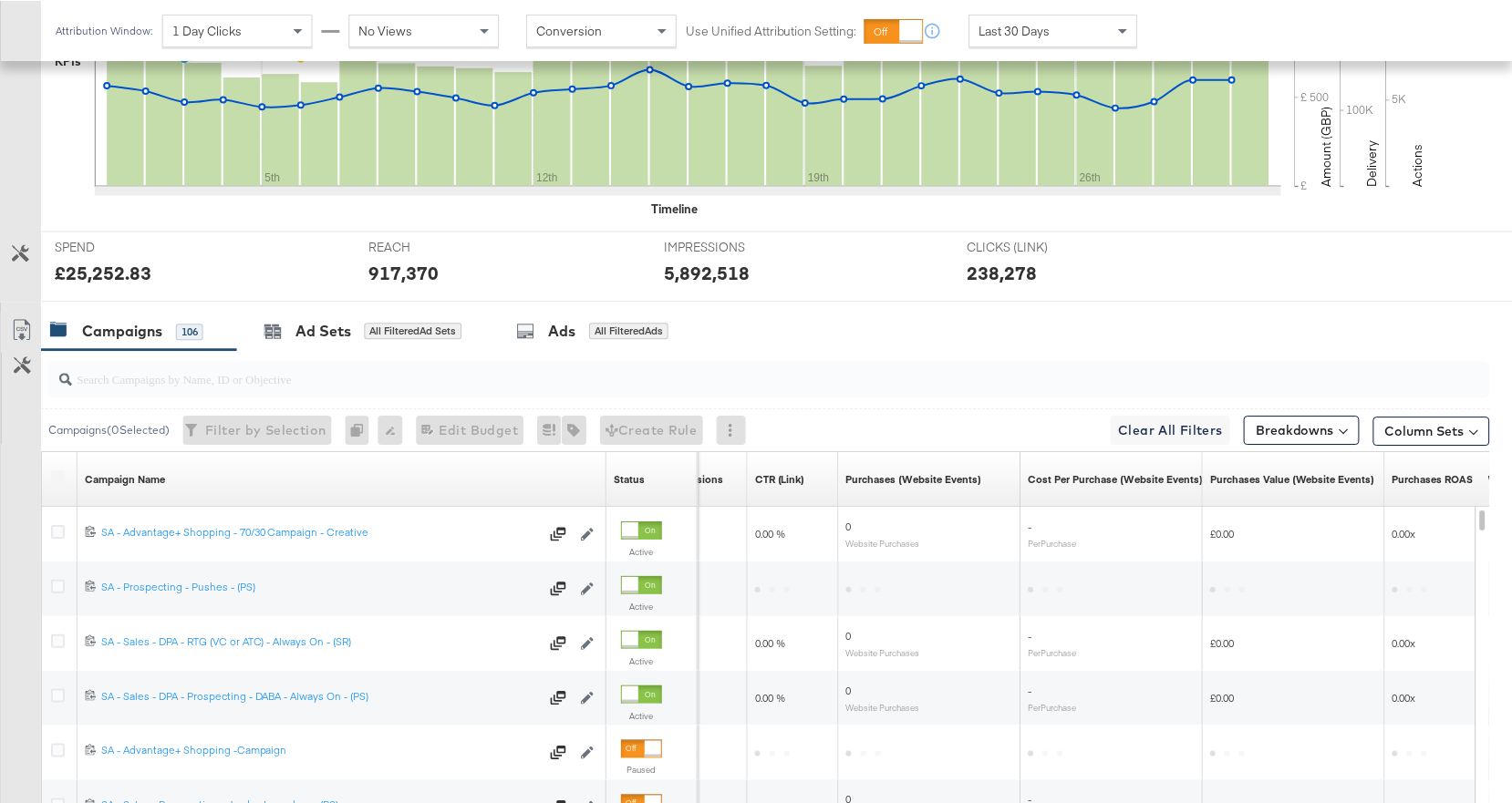 scroll, scrollTop: 750, scrollLeft: 0, axis: vertical 